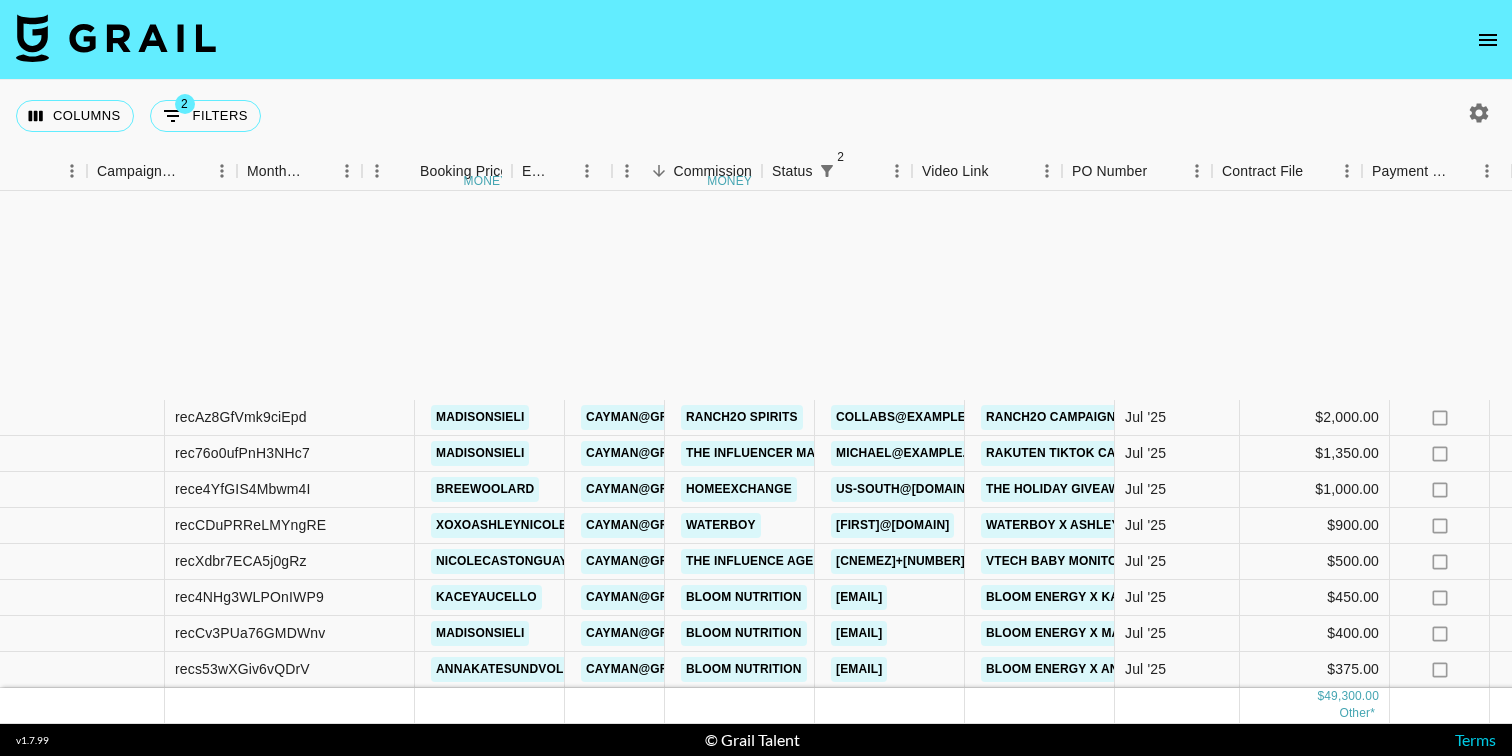 scroll, scrollTop: 0, scrollLeft: 0, axis: both 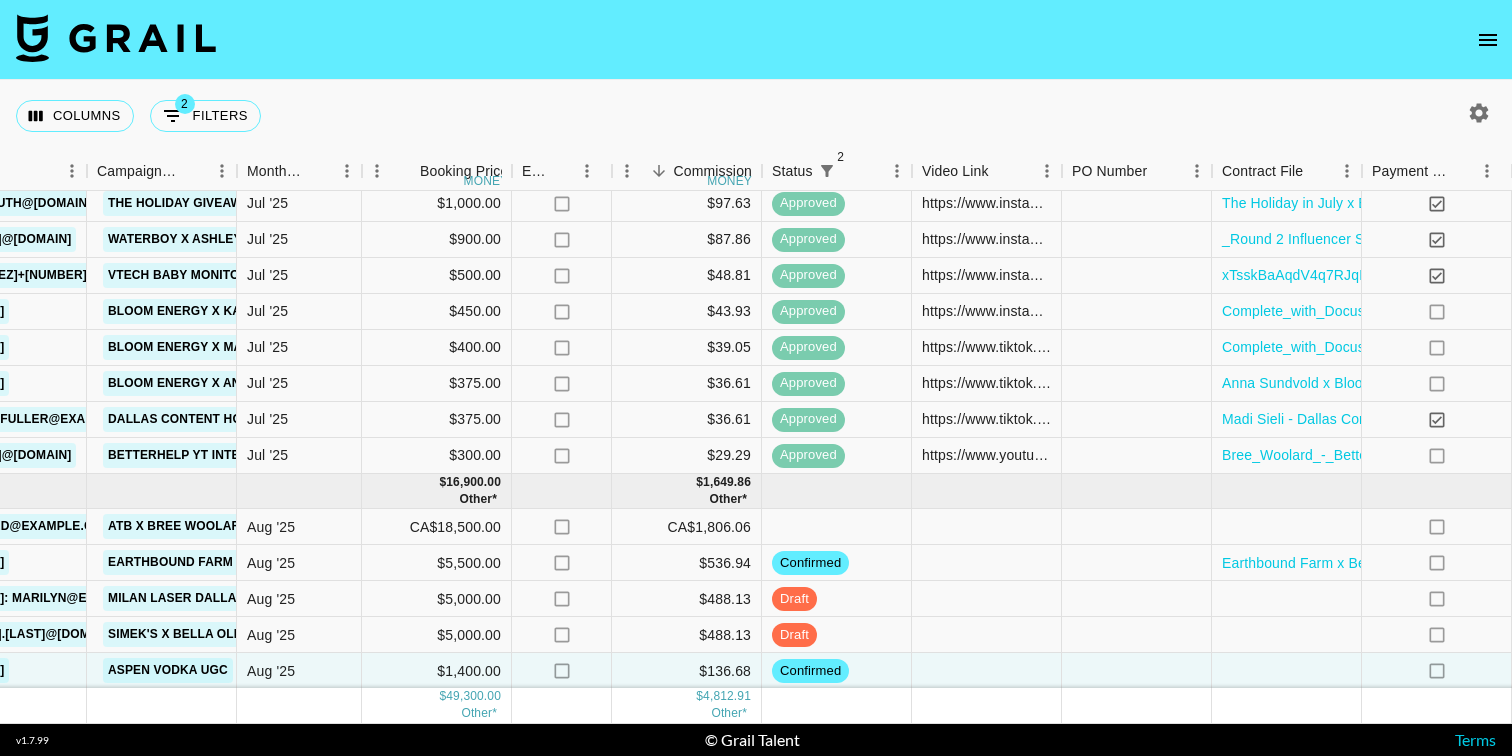 click 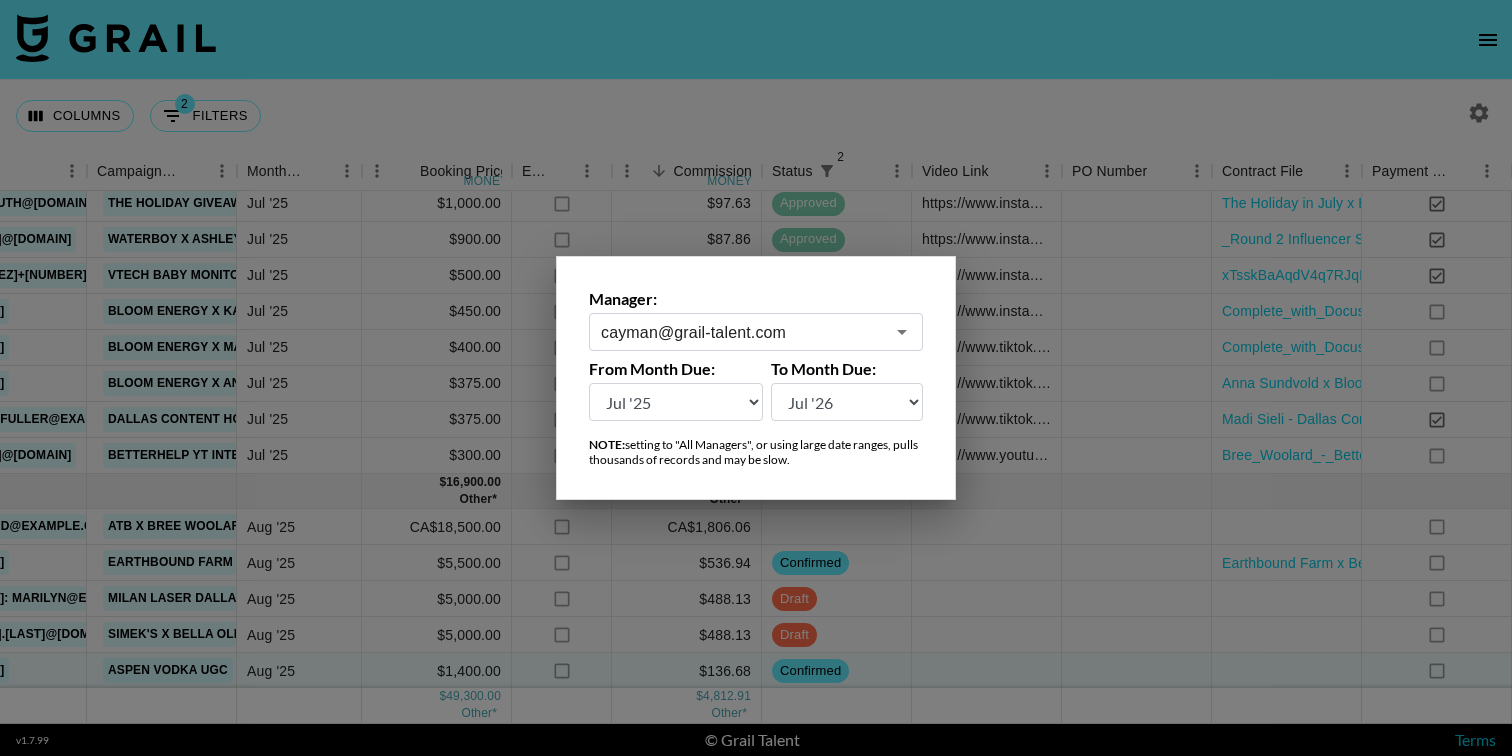 click at bounding box center (756, 378) 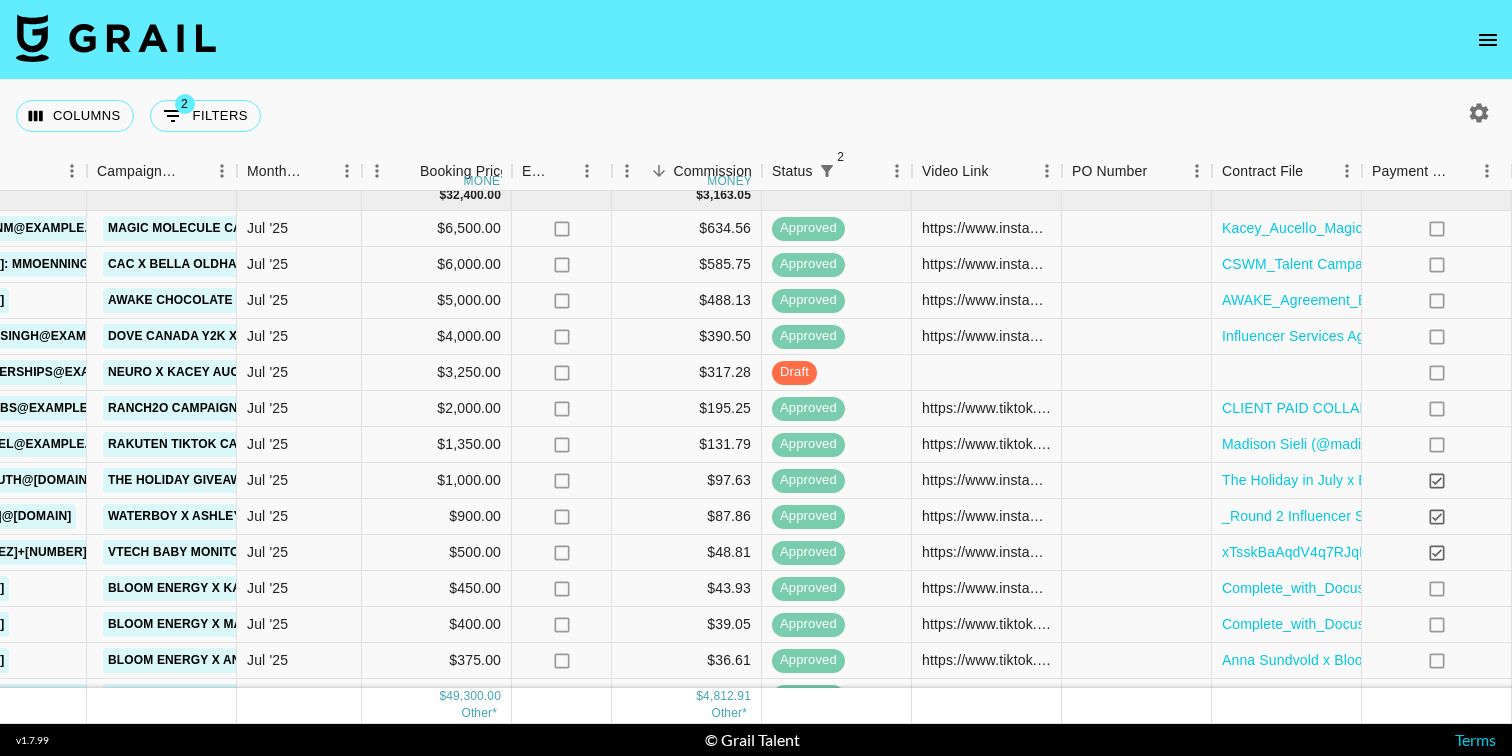 scroll, scrollTop: 0, scrollLeft: 878, axis: horizontal 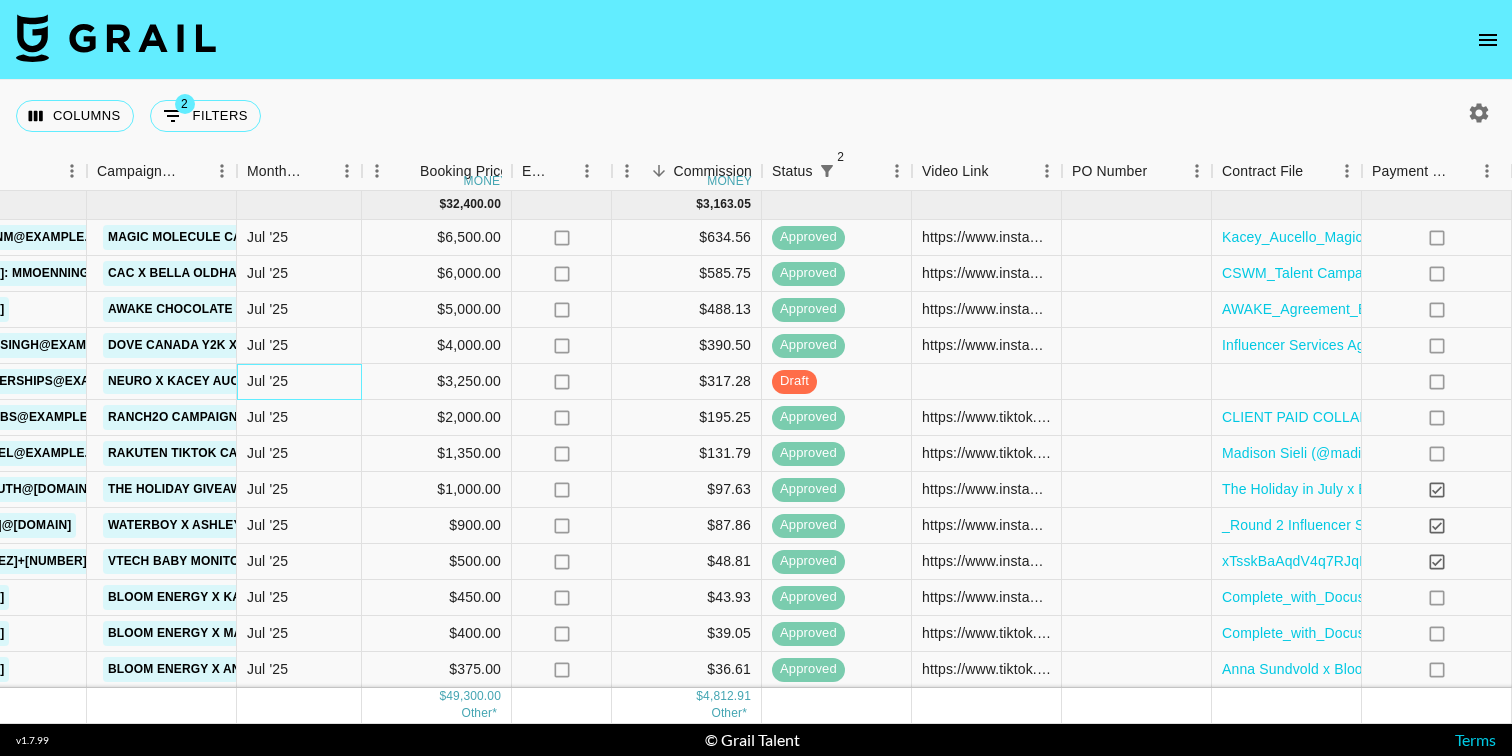 click on "Jul '25" at bounding box center (267, 381) 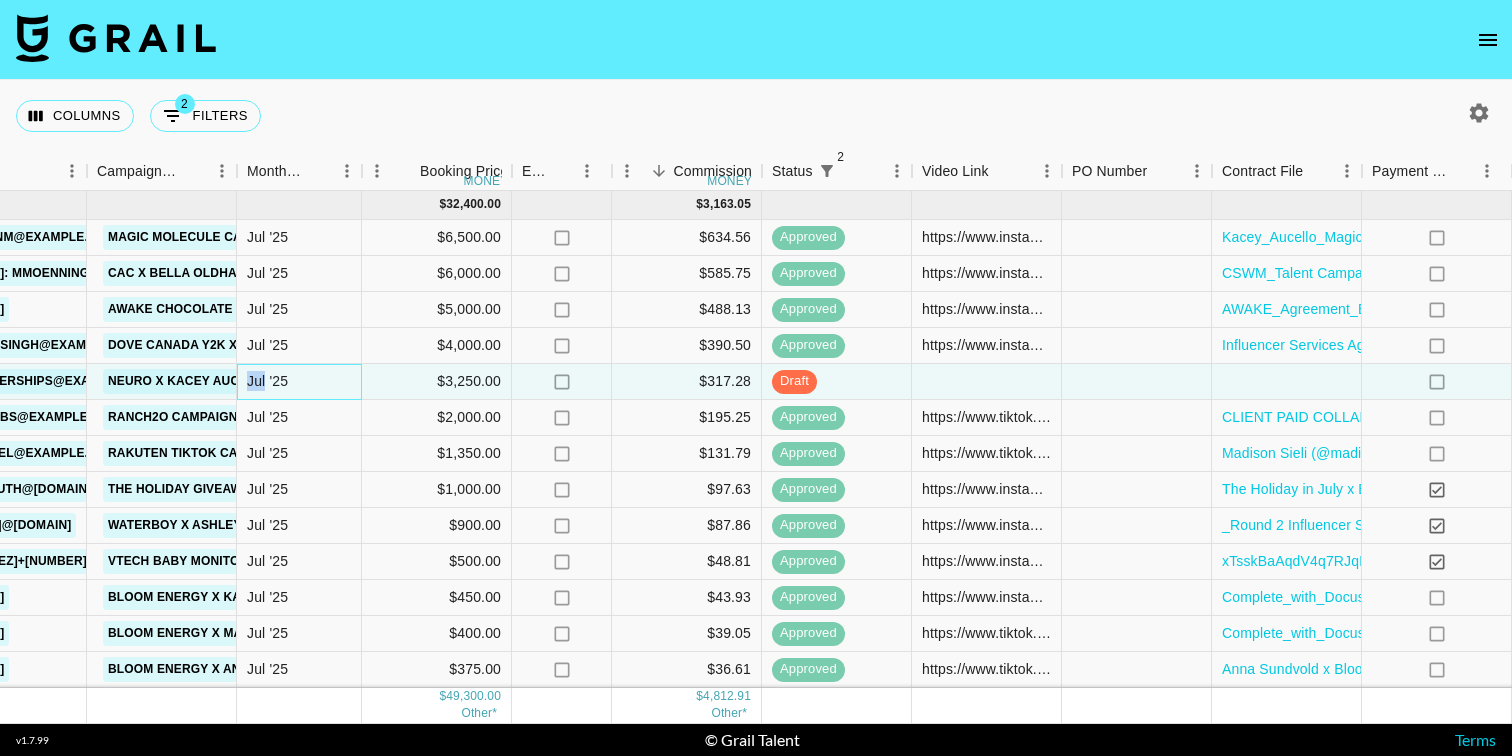 click on "Jul '25" at bounding box center (267, 381) 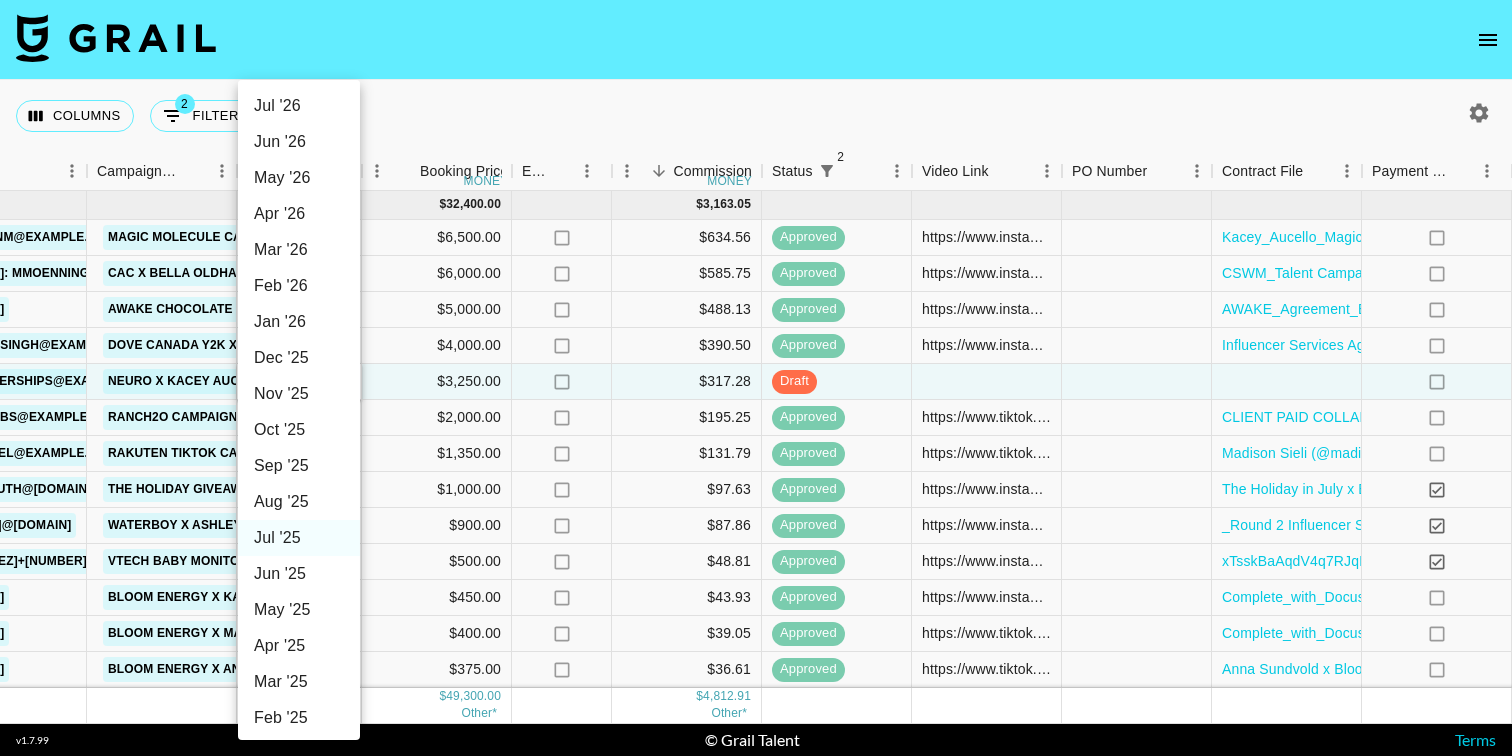 type 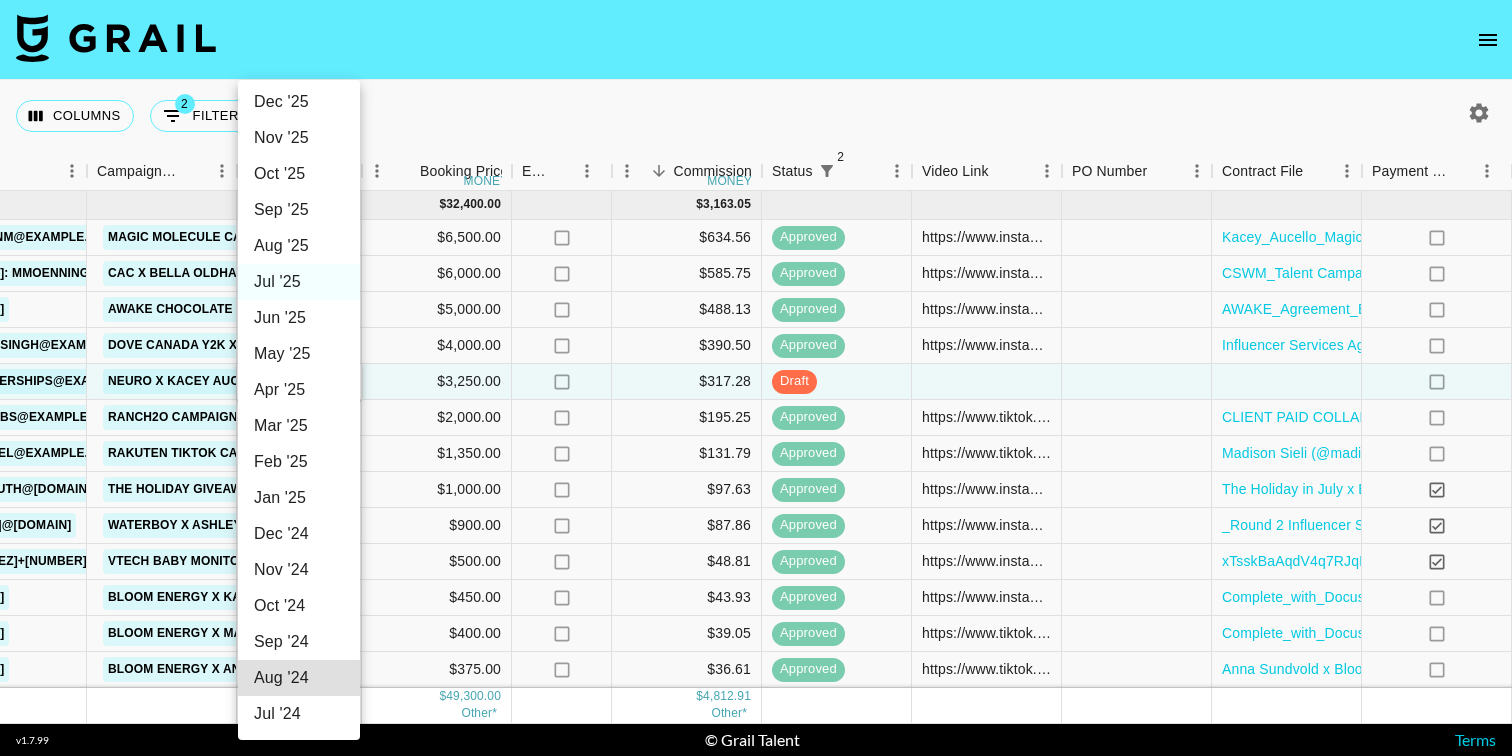 type 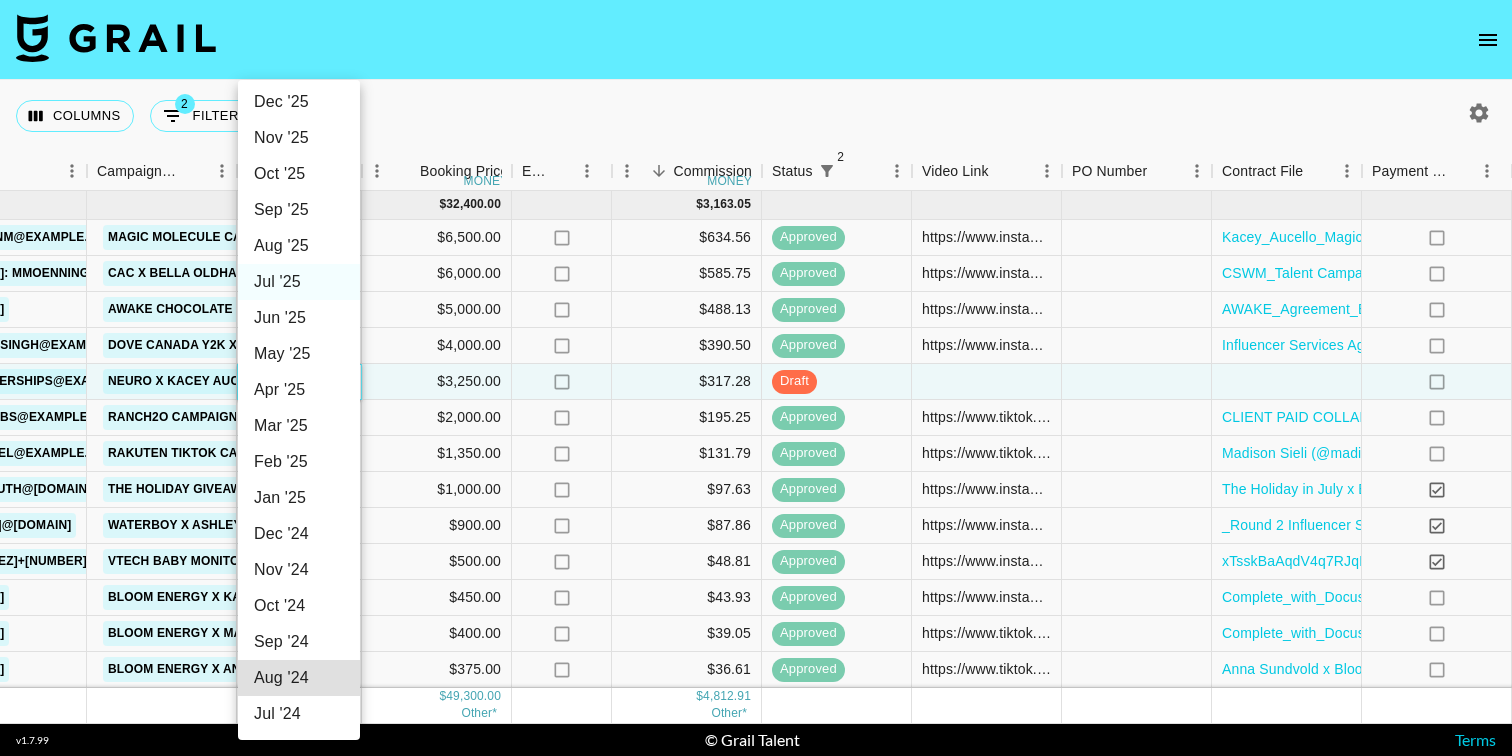 type on "Aug '25" 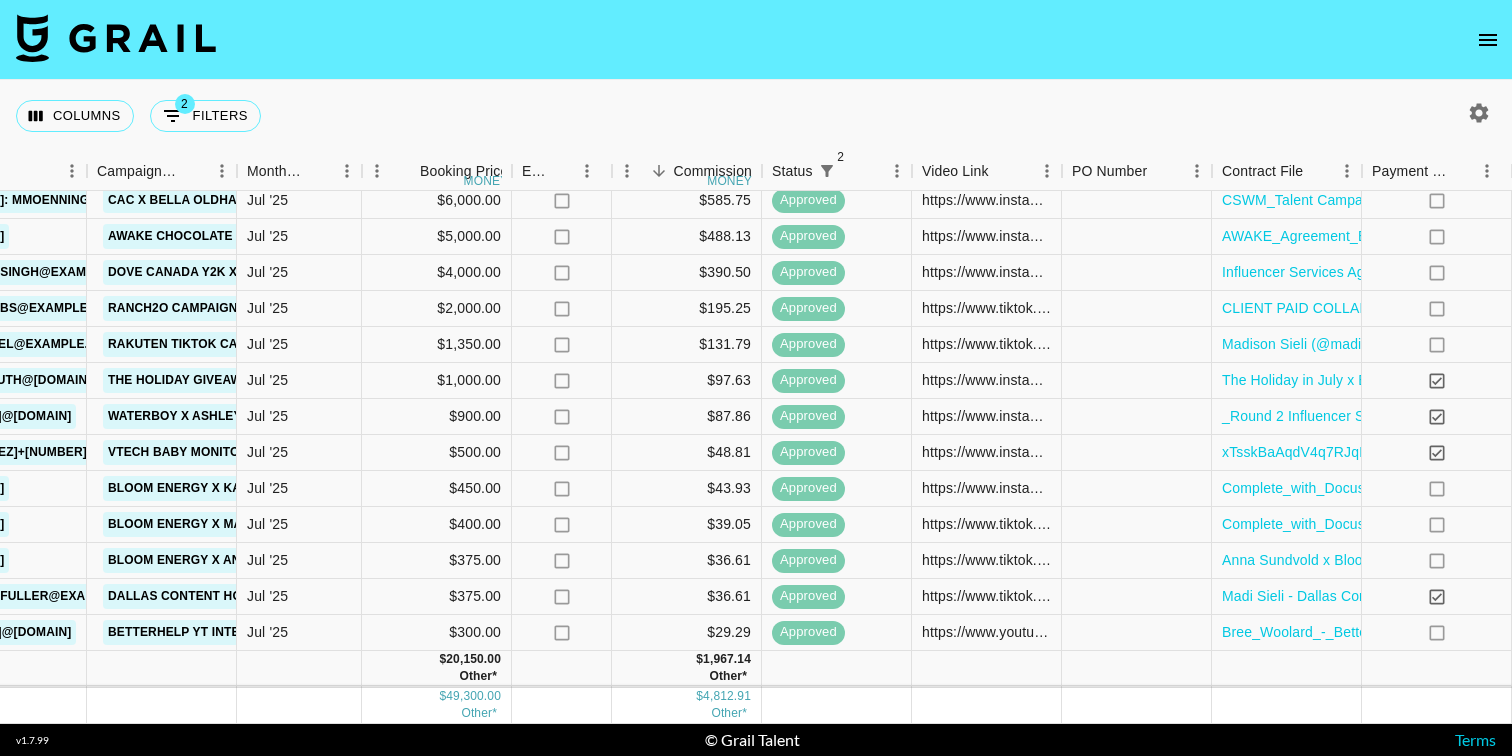 scroll, scrollTop: 0, scrollLeft: 878, axis: horizontal 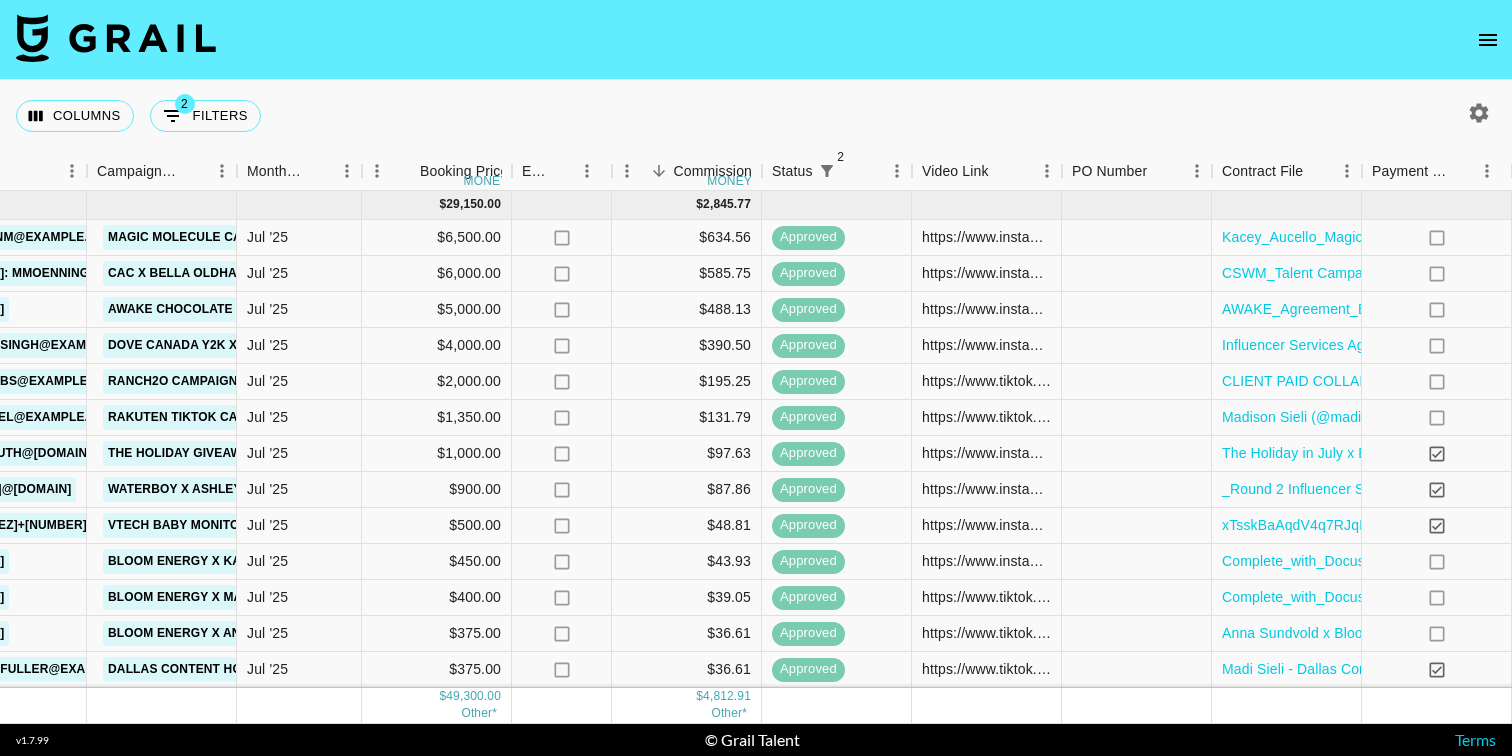 click 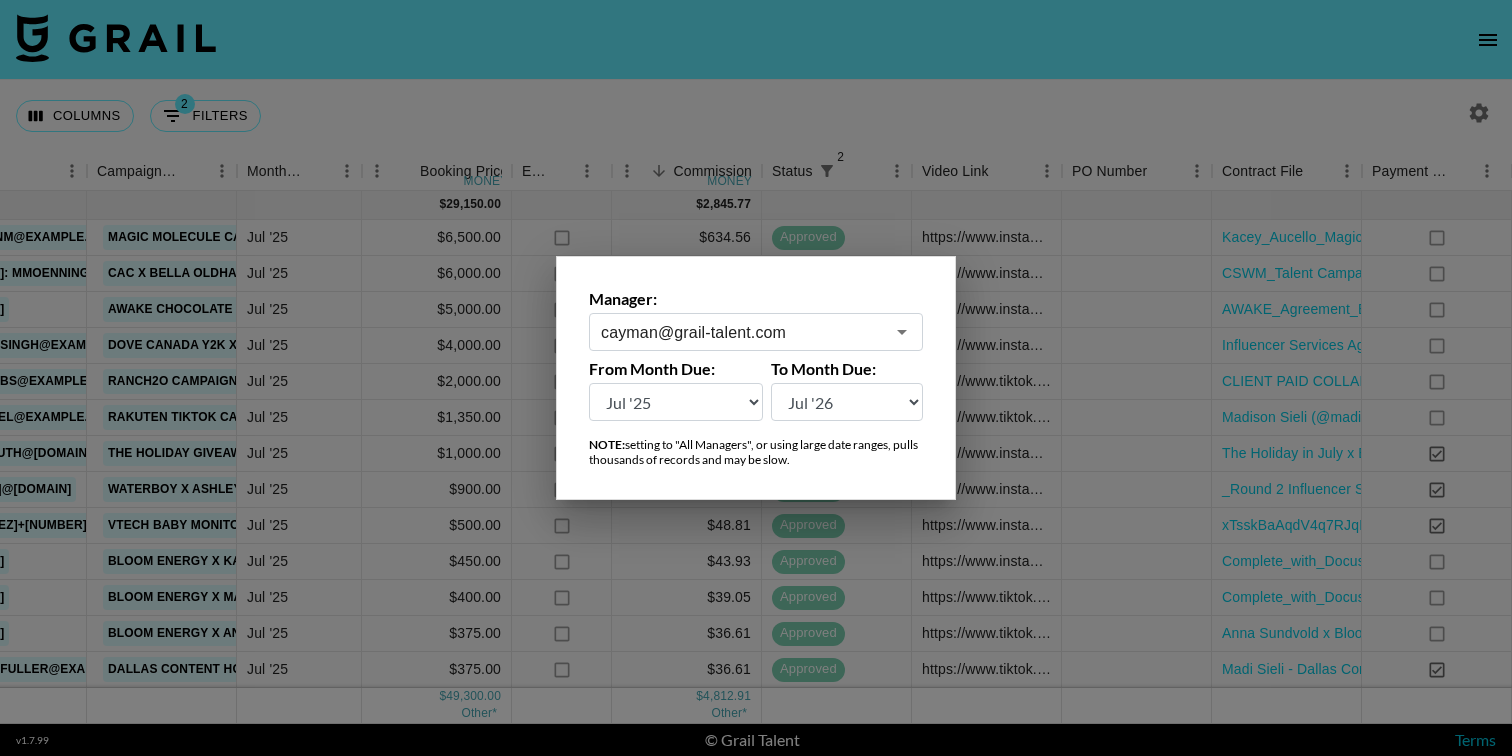 click at bounding box center (756, 378) 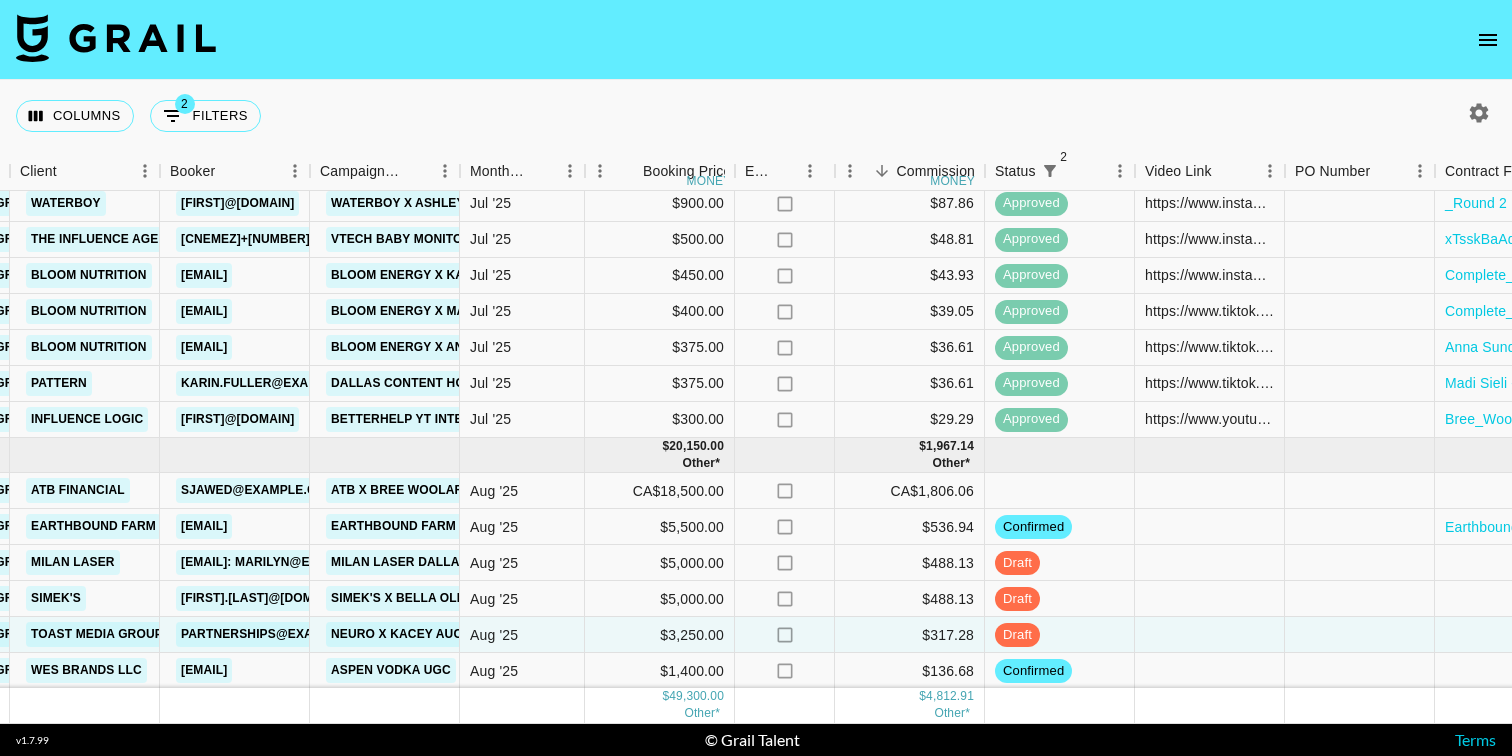 scroll, scrollTop: 0, scrollLeft: 655, axis: horizontal 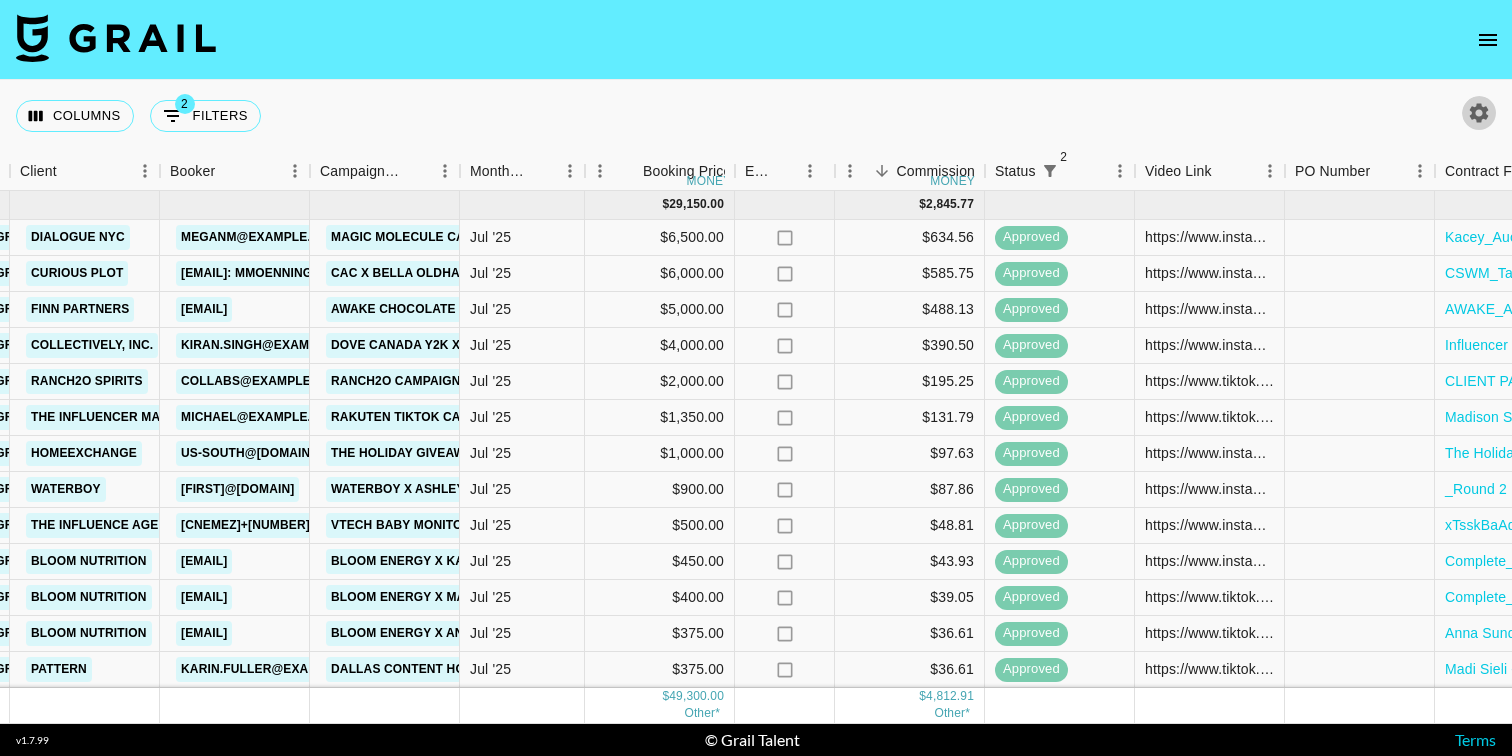 click 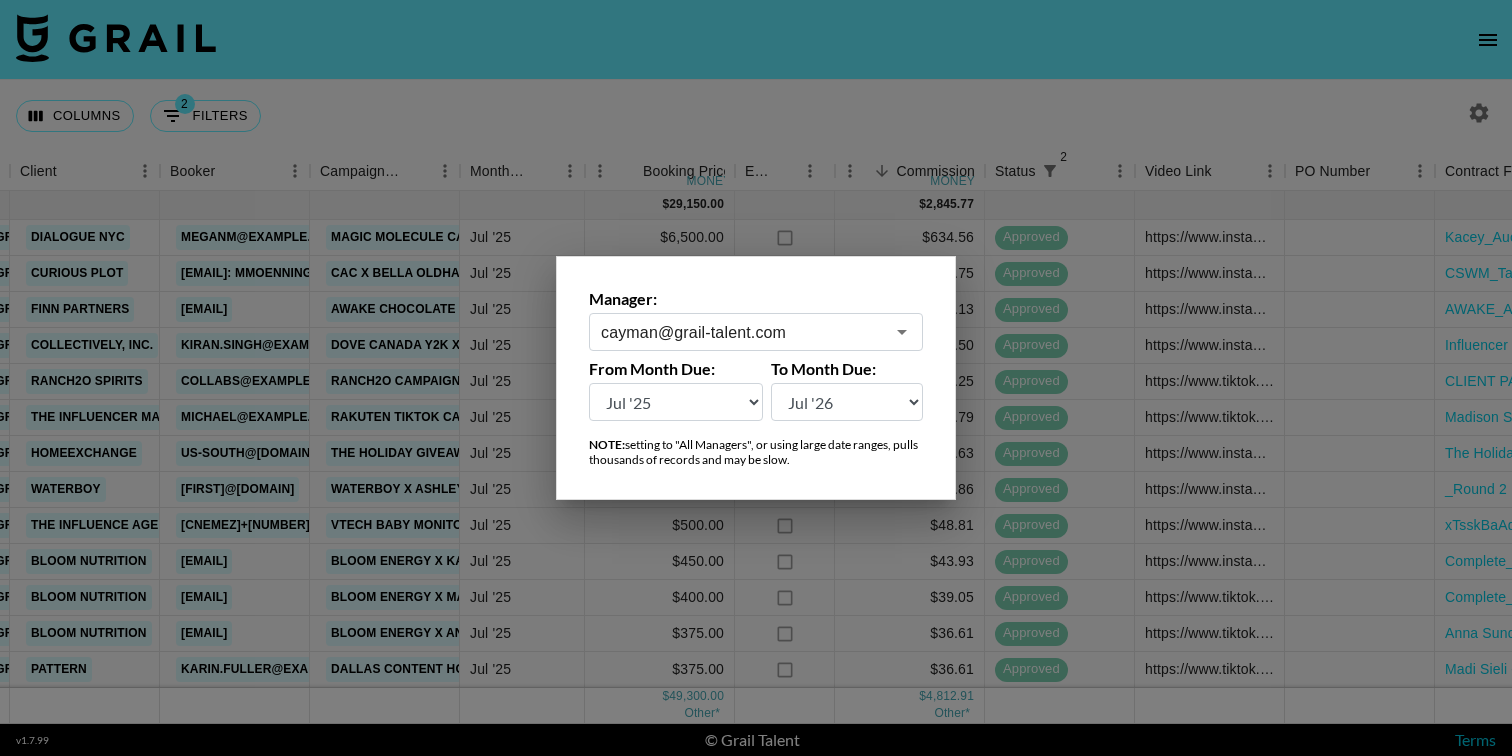 click at bounding box center (756, 378) 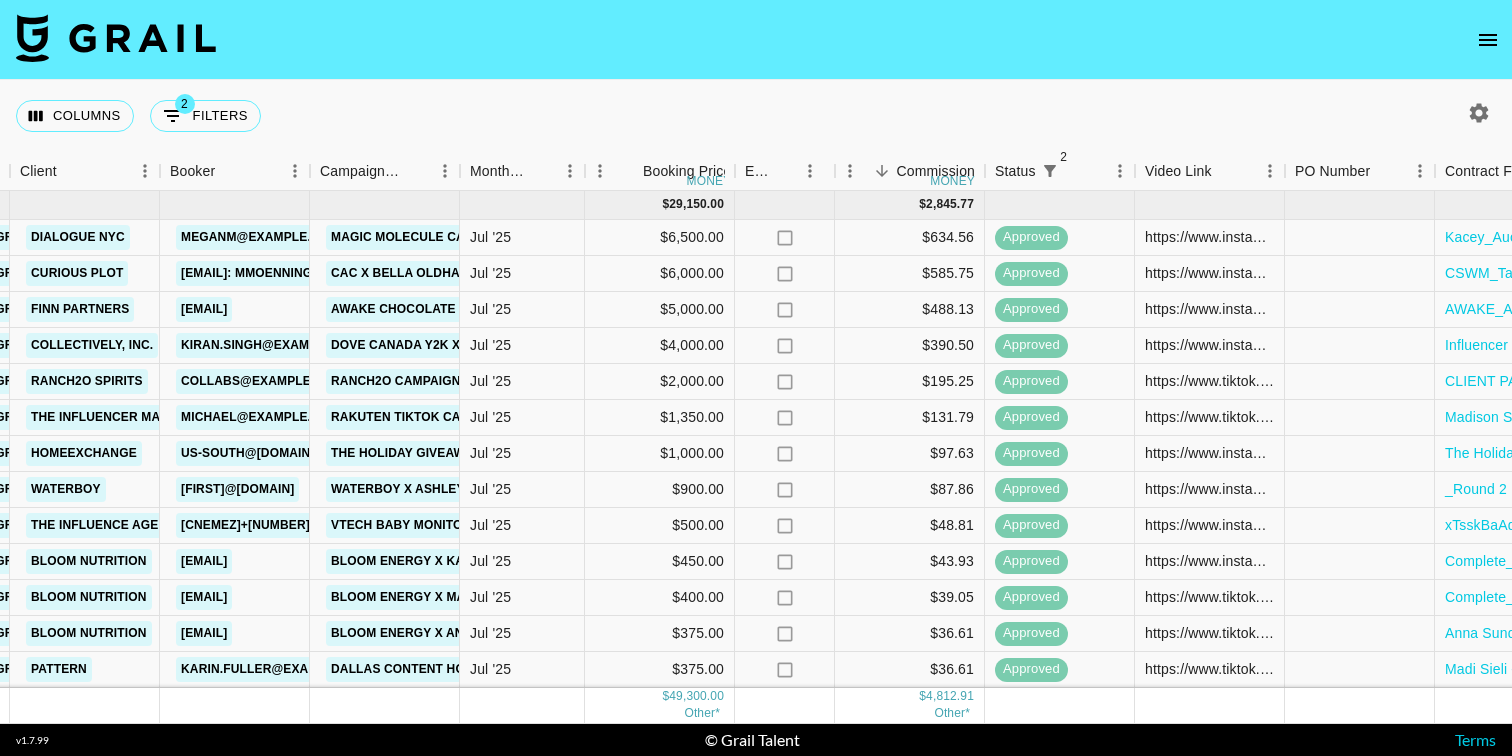 click at bounding box center [756, 40] 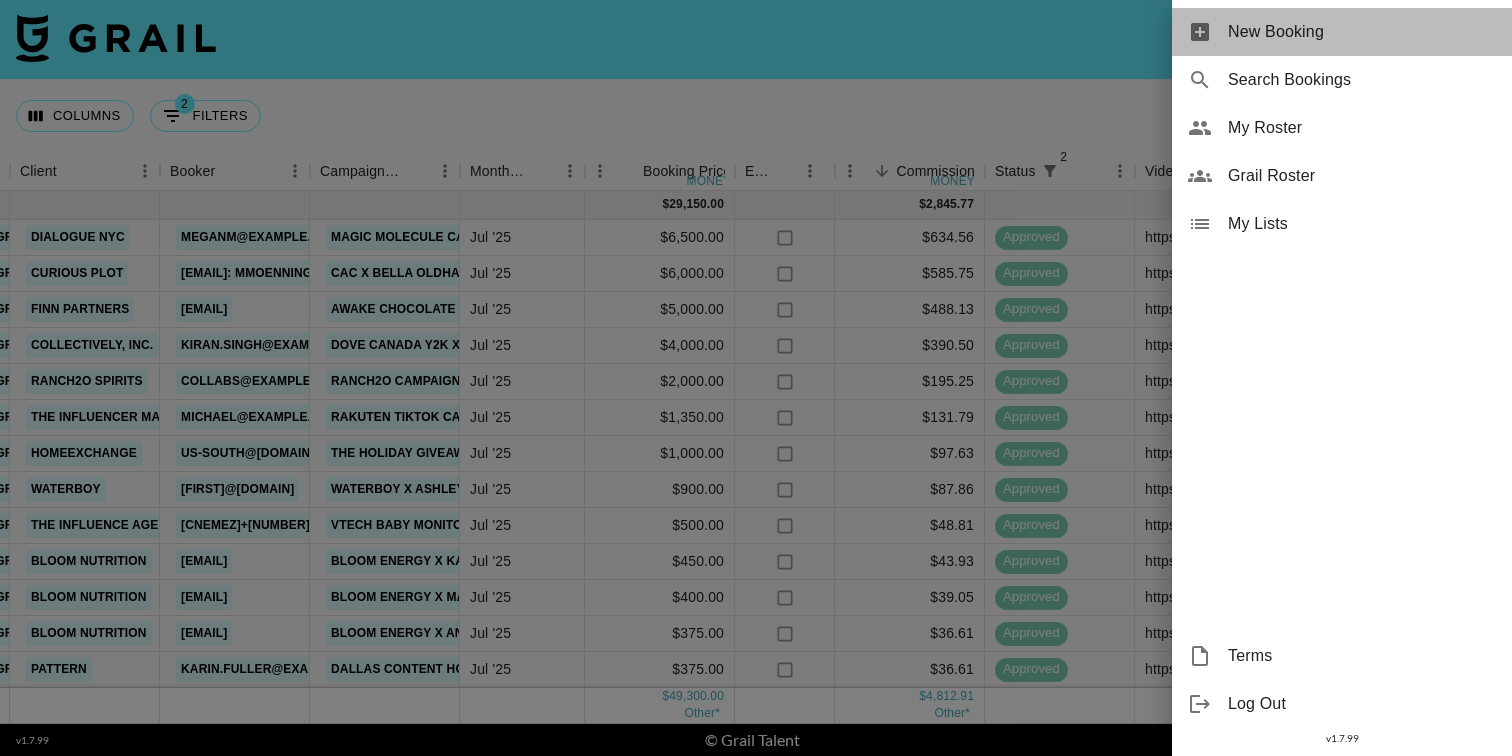 click on "New Booking" at bounding box center [1362, 32] 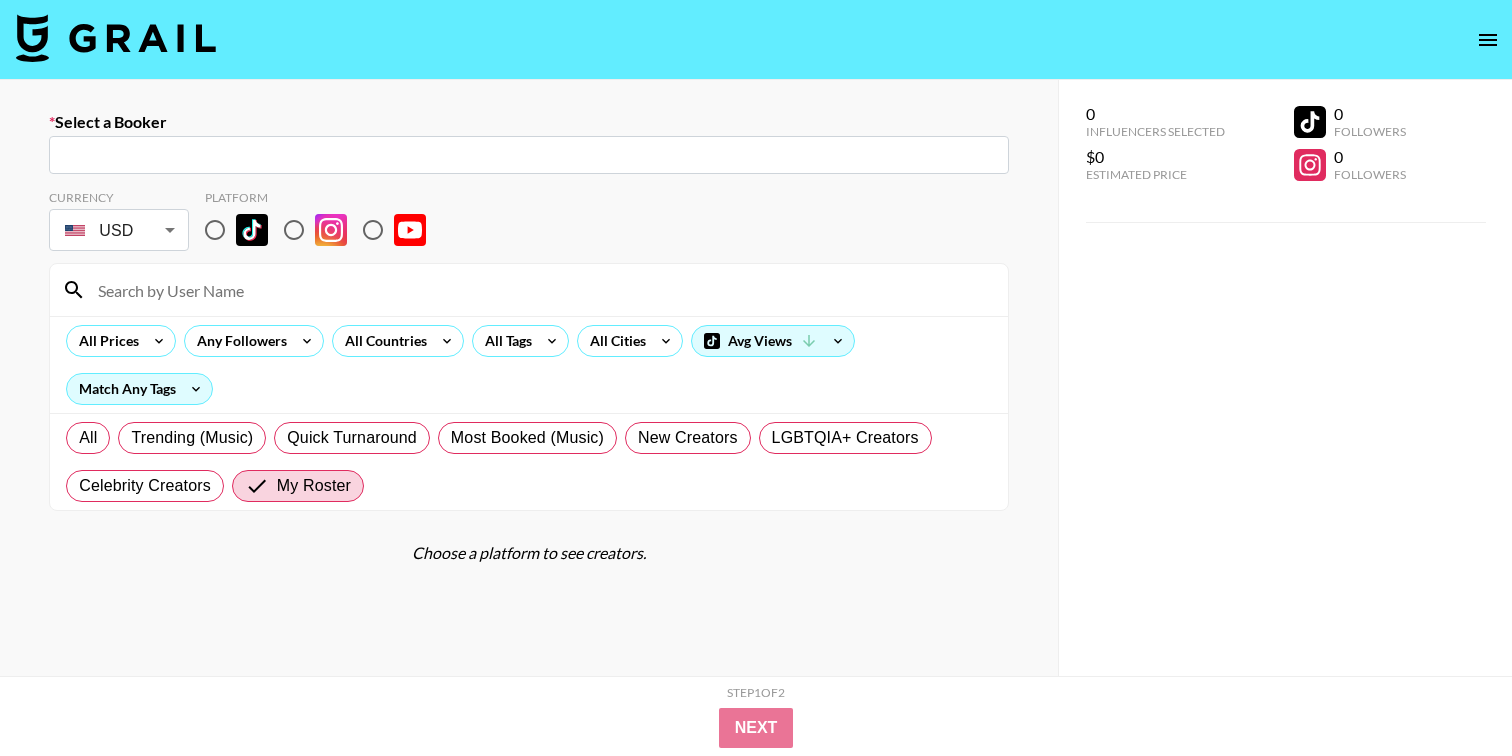 click at bounding box center [529, 155] 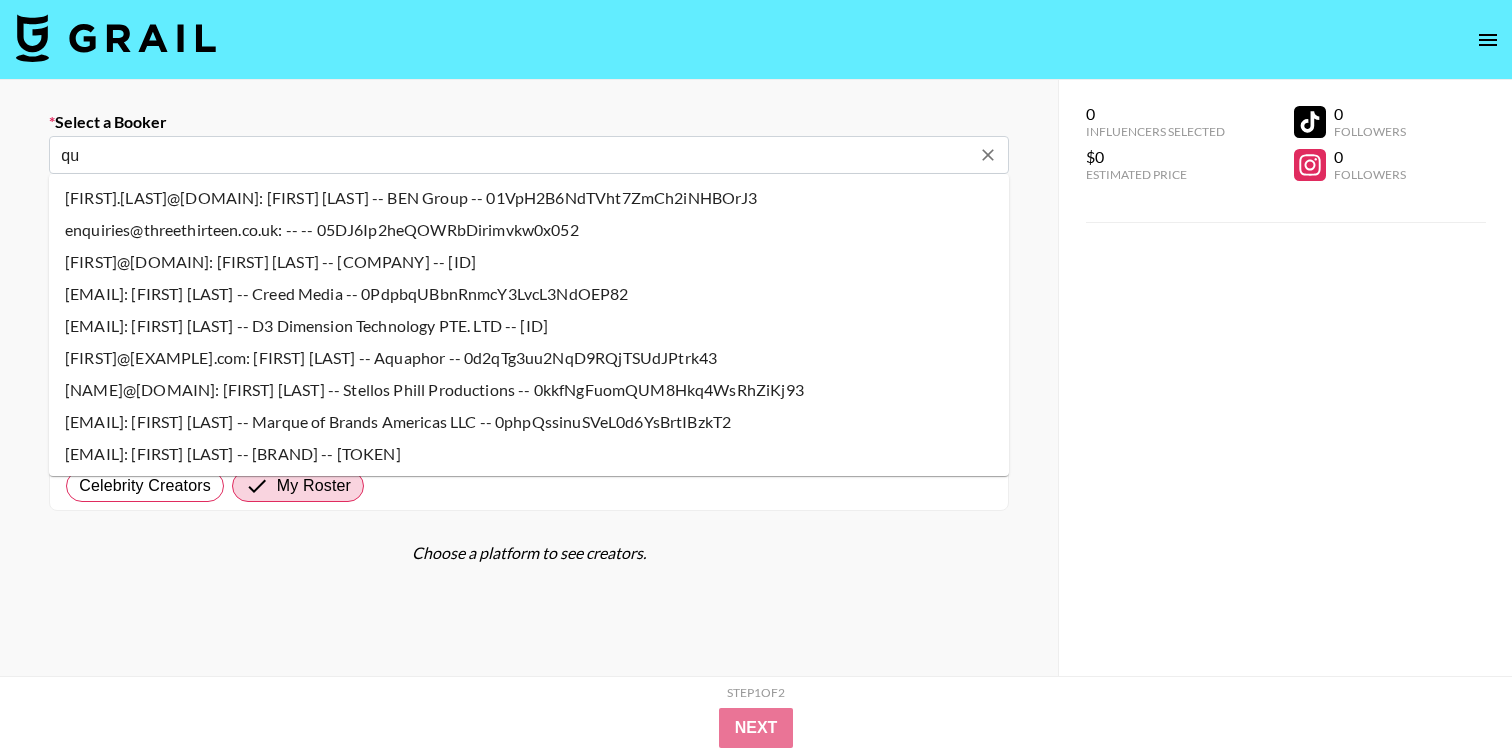 type on "q" 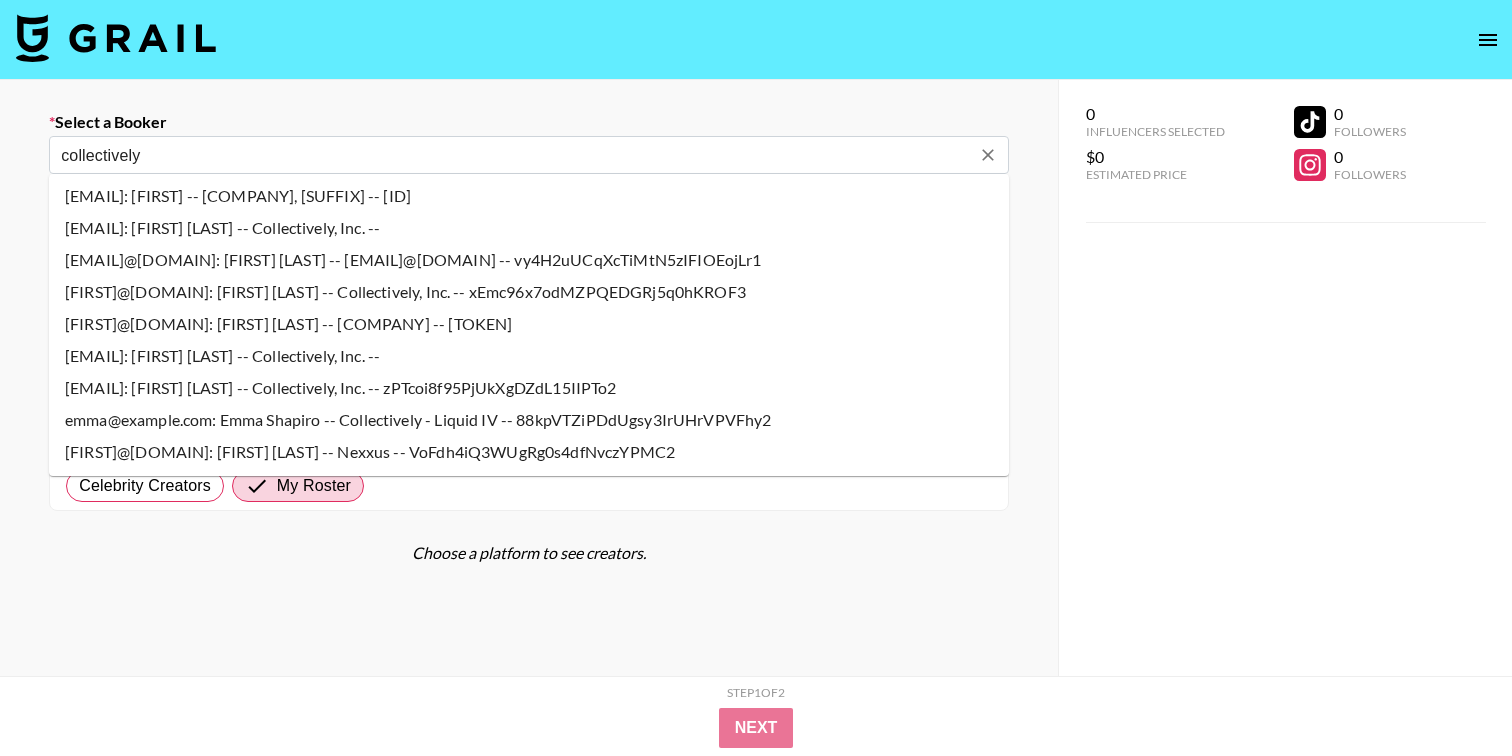 scroll, scrollTop: 693, scrollLeft: 0, axis: vertical 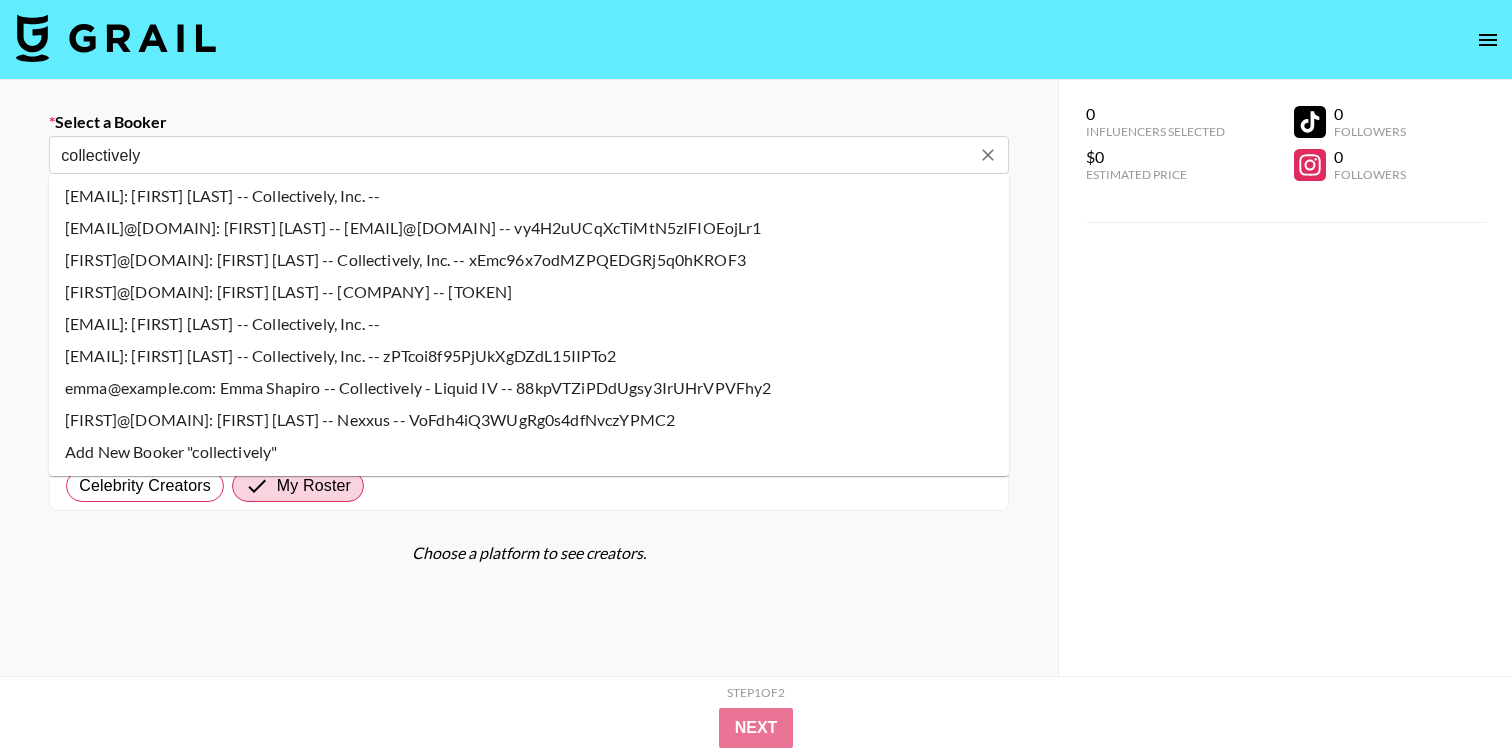 type on "collectively" 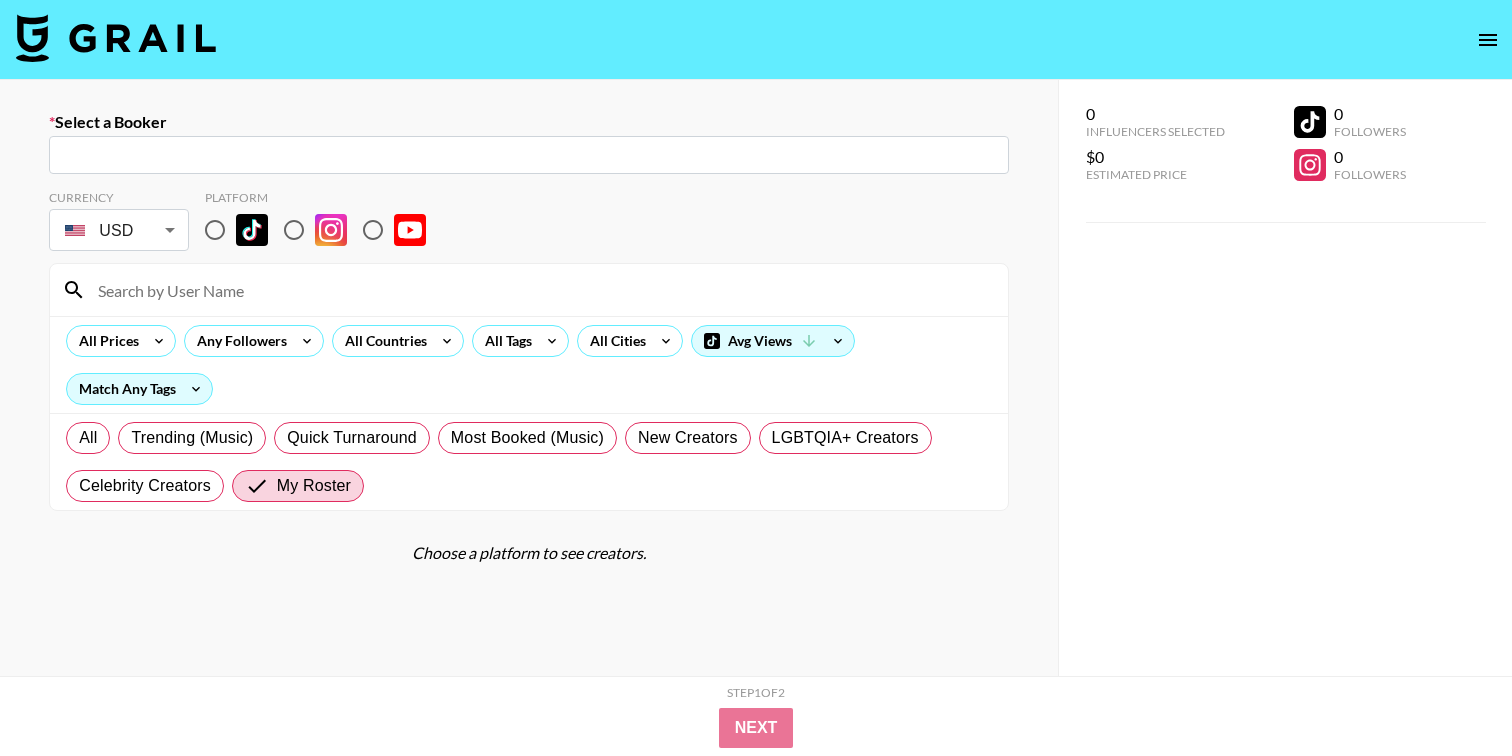 type on "g" 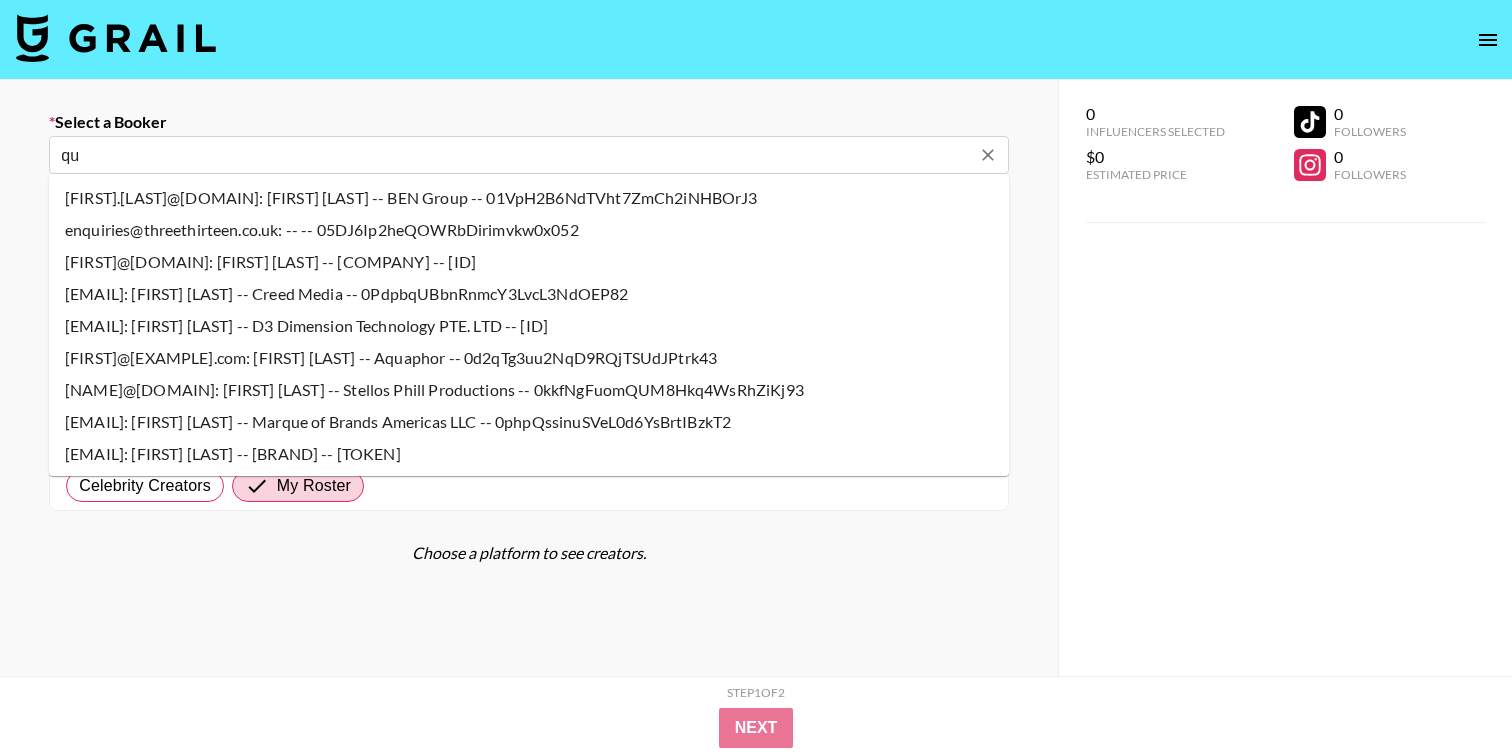 type on "q" 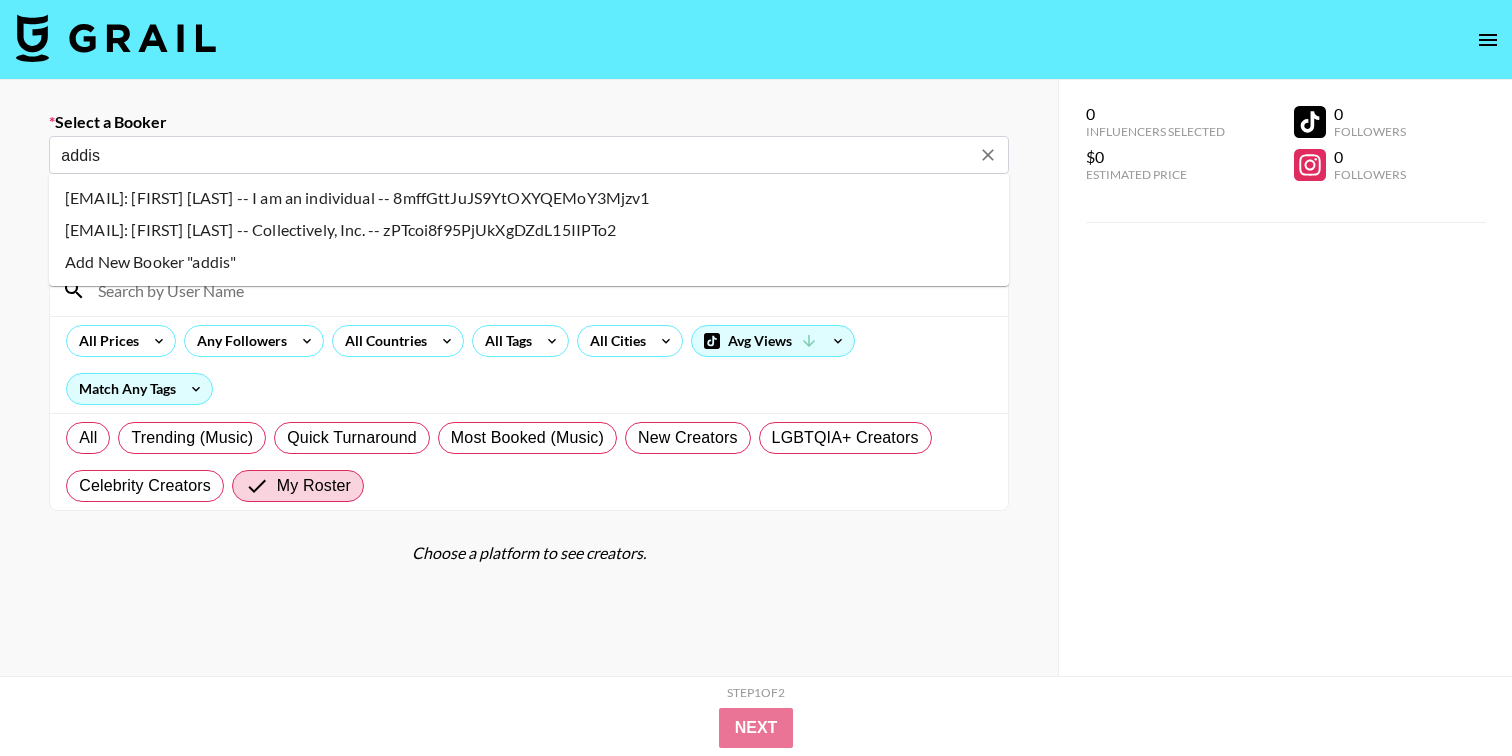 click on "[EMAIL]: [FIRST] [LAST] -- Collectively, Inc. -- zPTcoi8f95PjUkXgDZdL15IIPTo2" at bounding box center [529, 230] 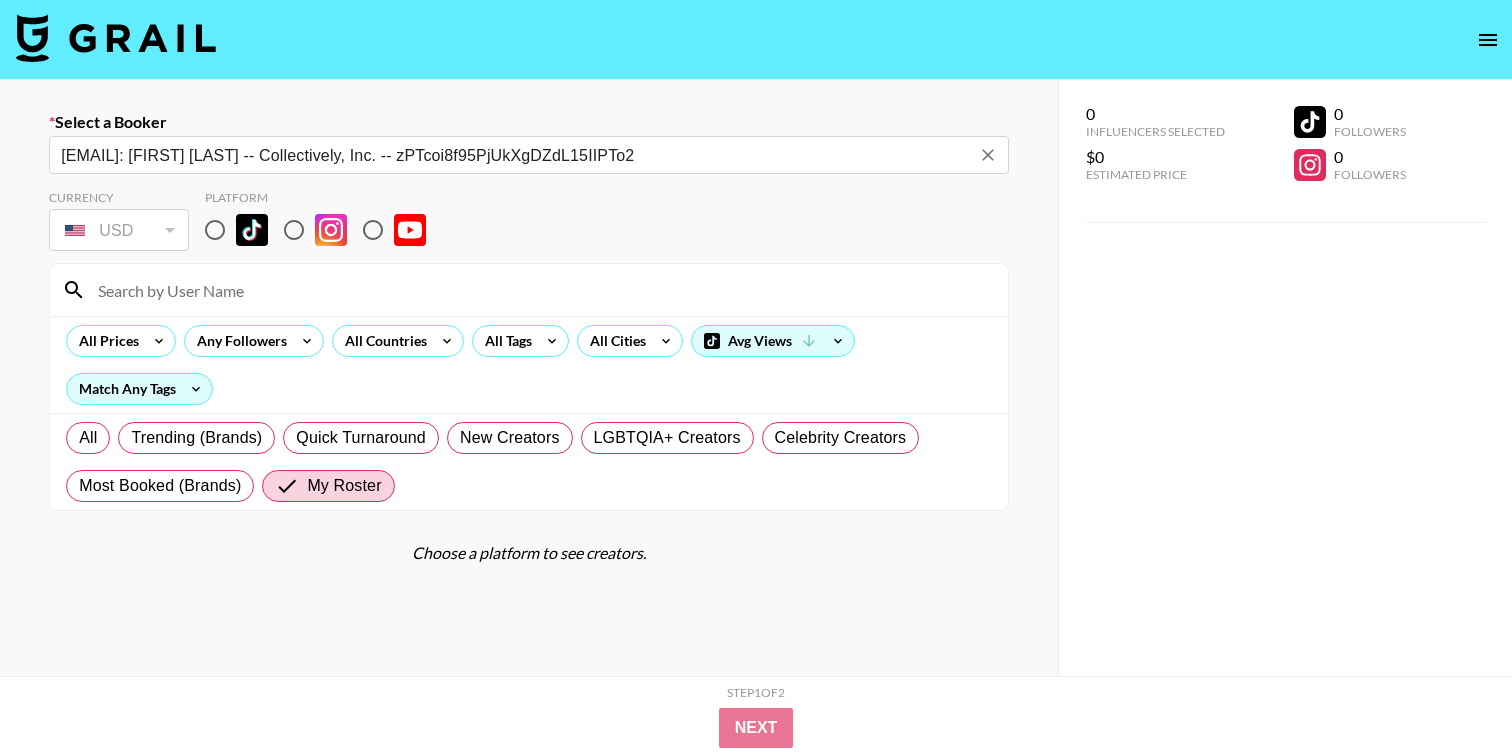 type on "[EMAIL]: [FIRST] [LAST] -- Collectively, Inc. -- zPTcoi8f95PjUkXgDZdL15IIPTo2" 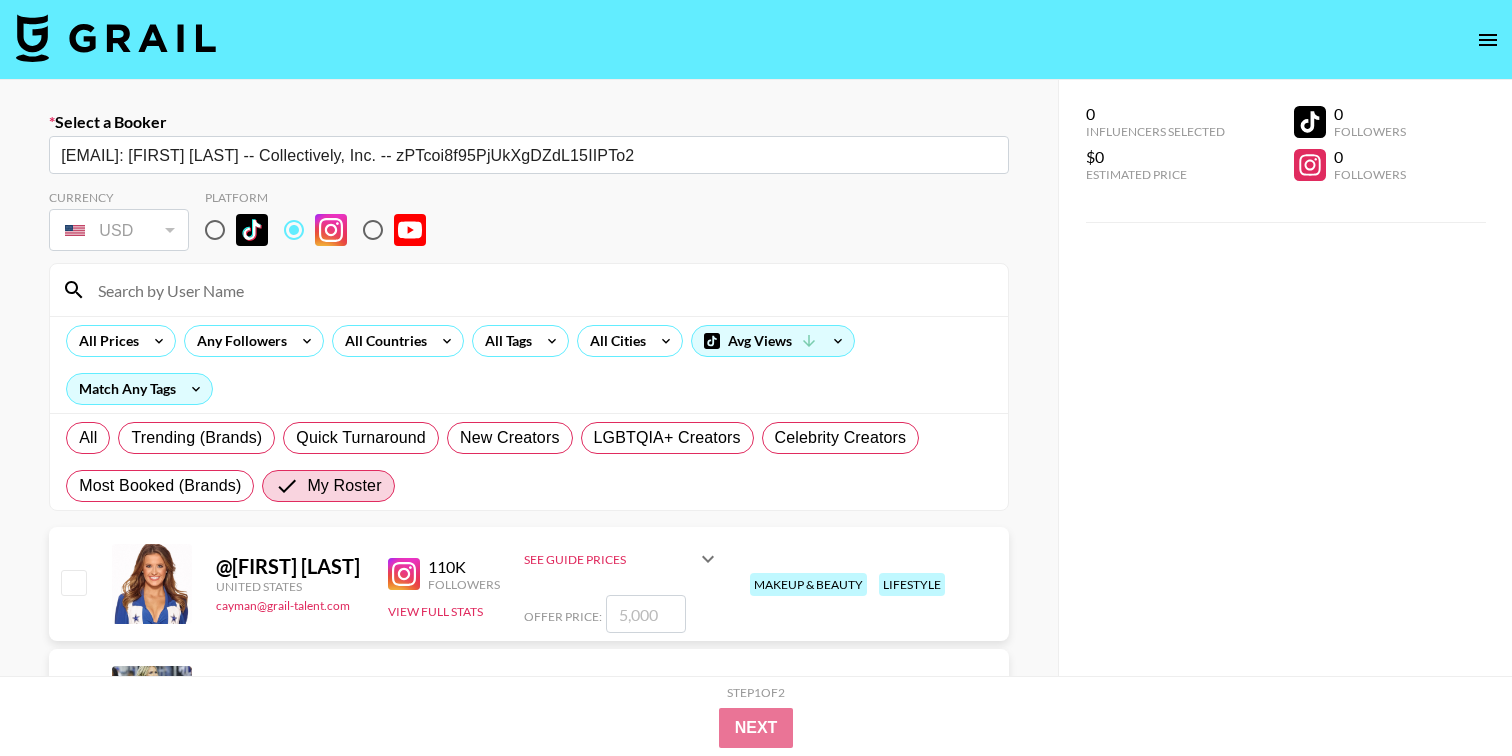 click at bounding box center (541, 290) 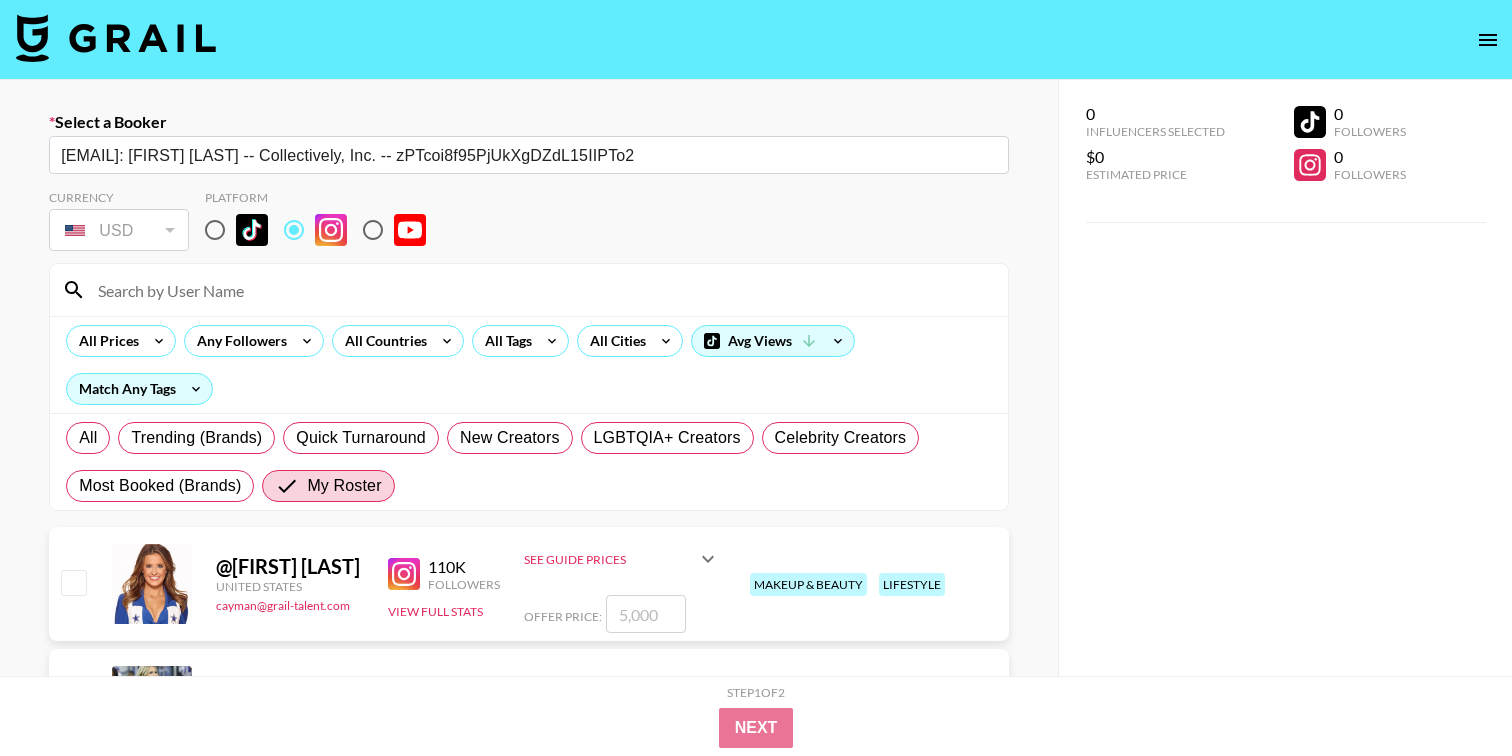 type on "annakate" 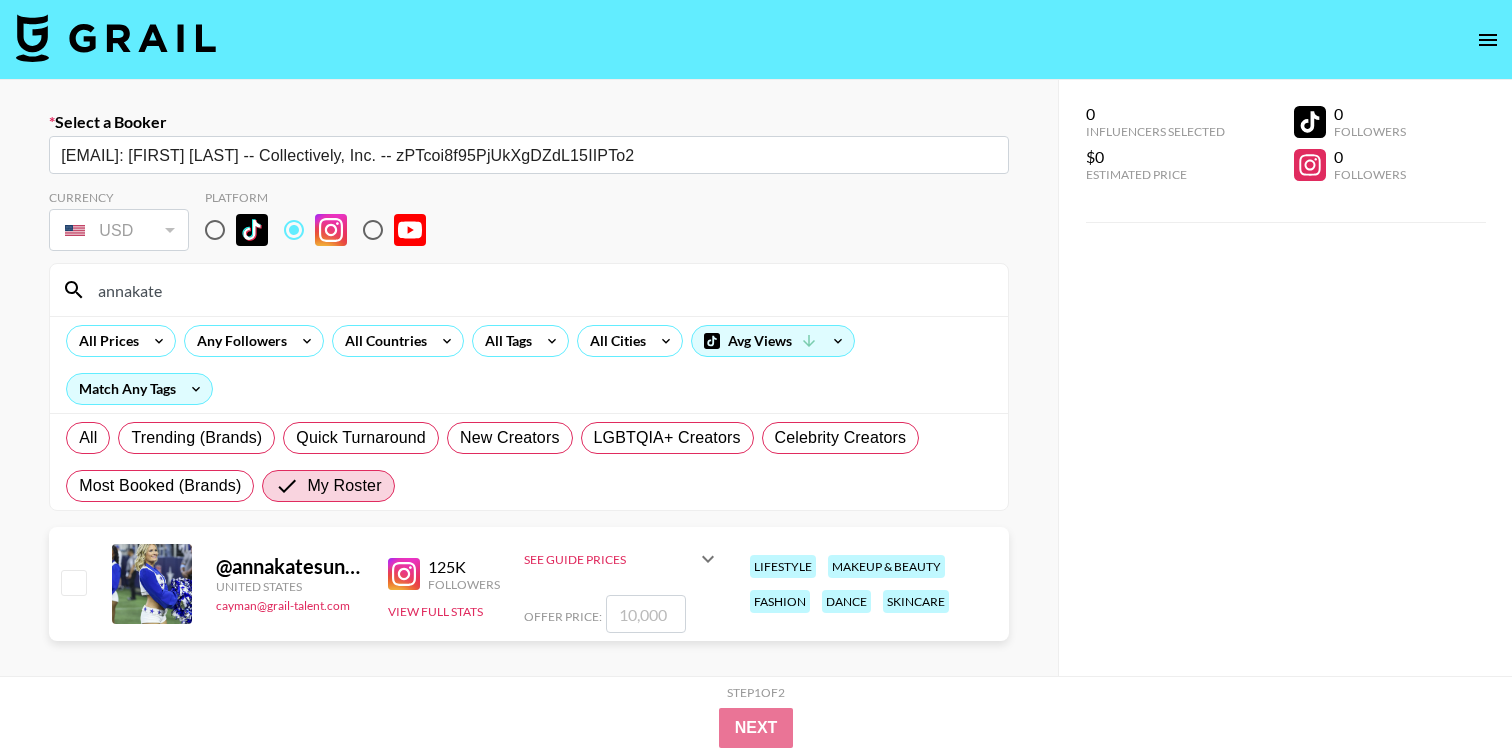 click at bounding box center [73, 582] 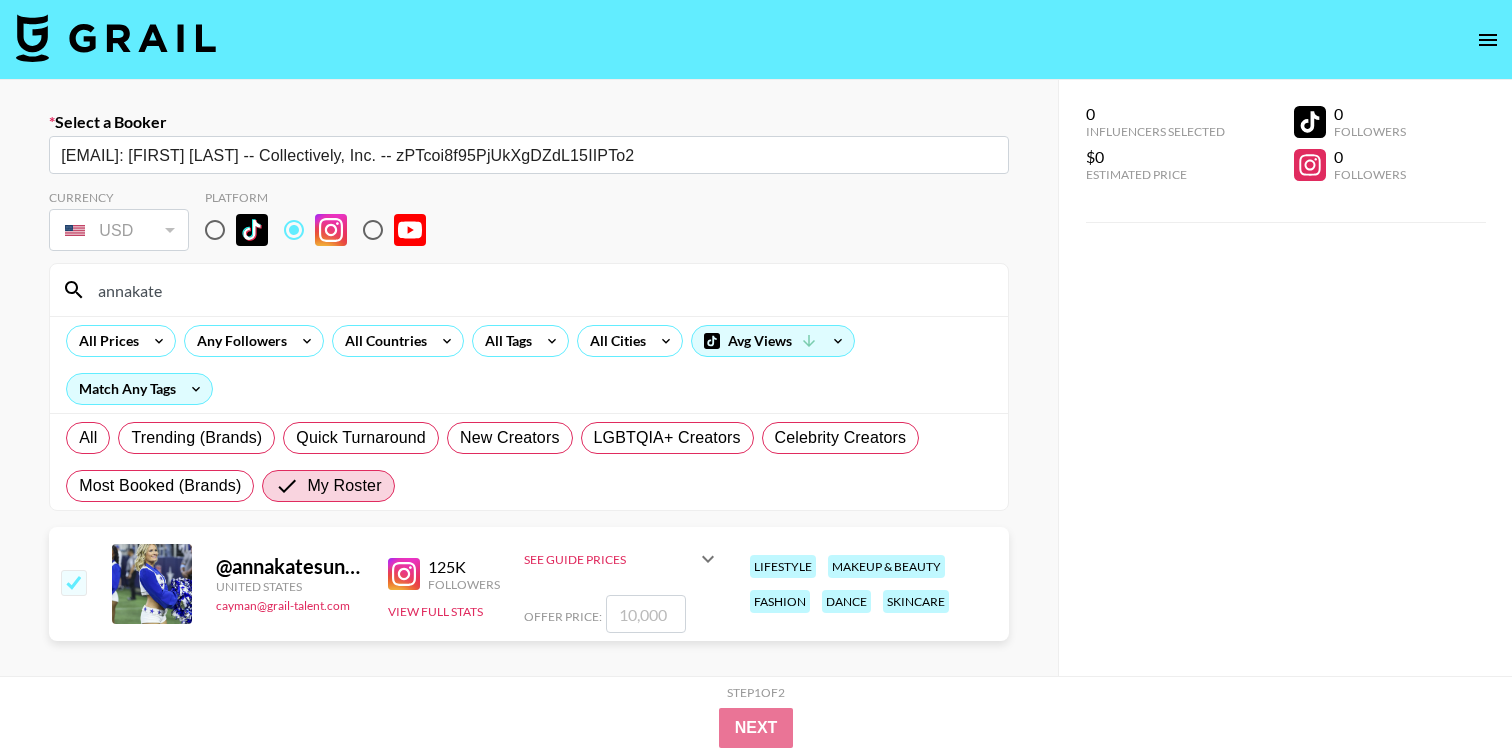 checkbox on "true" 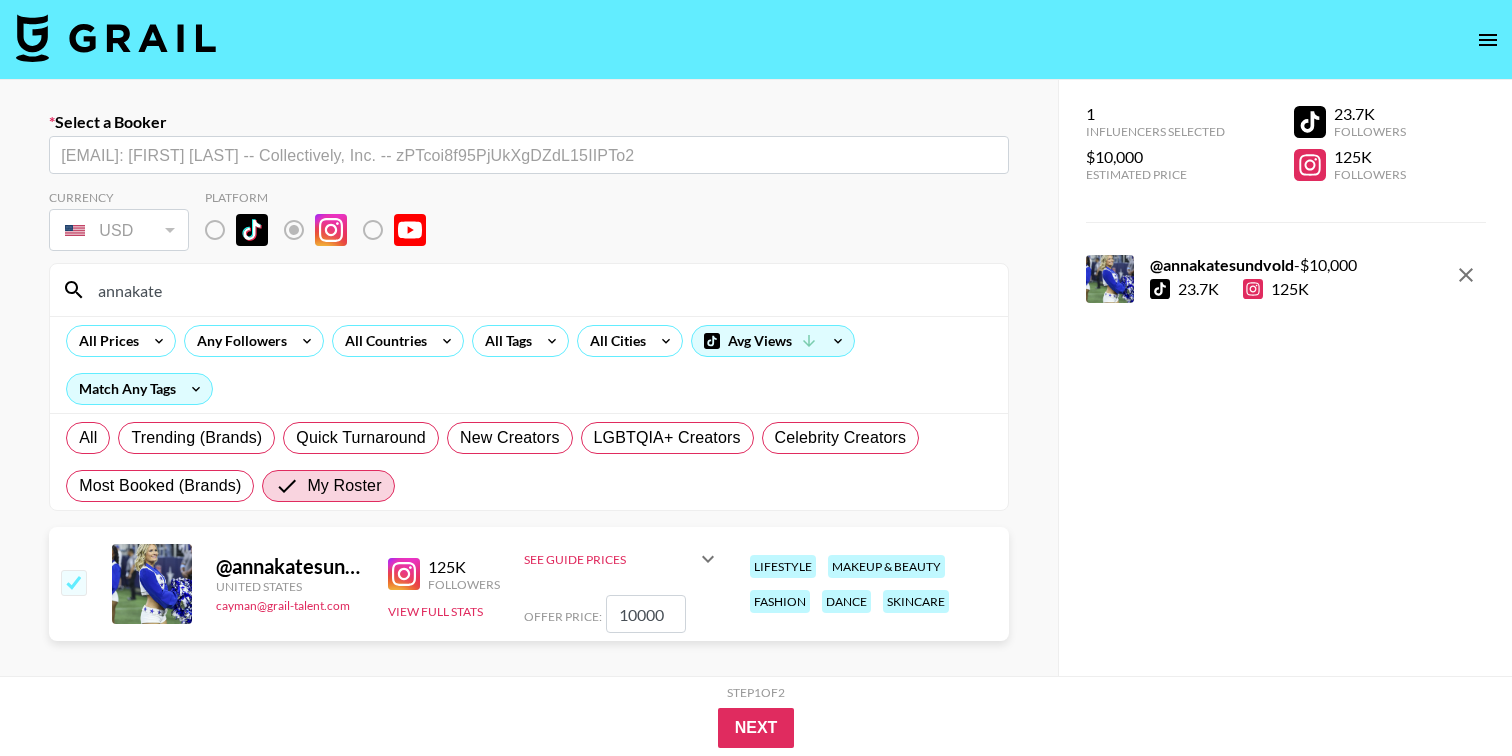 click on "annakate" at bounding box center [541, 290] 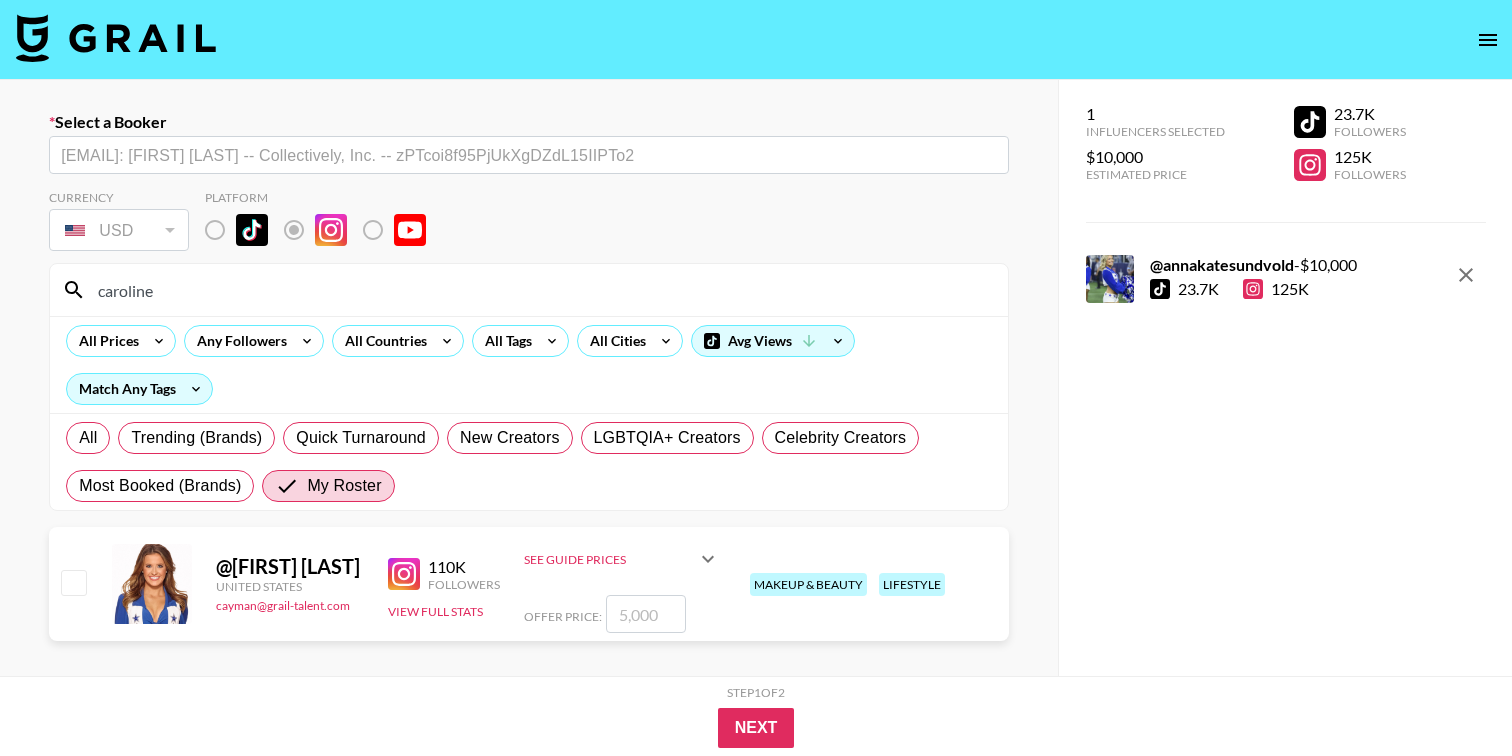 type on "caroline" 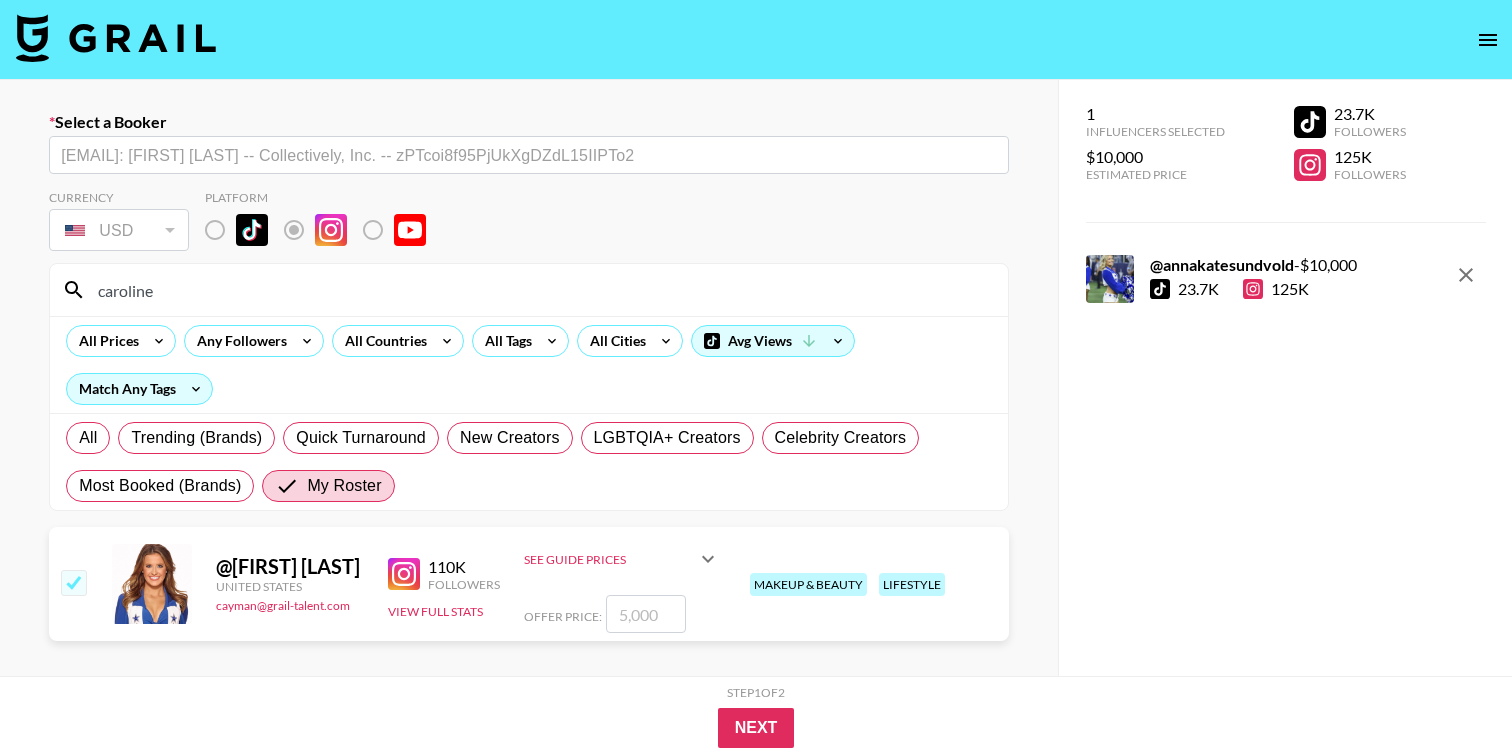 checkbox on "true" 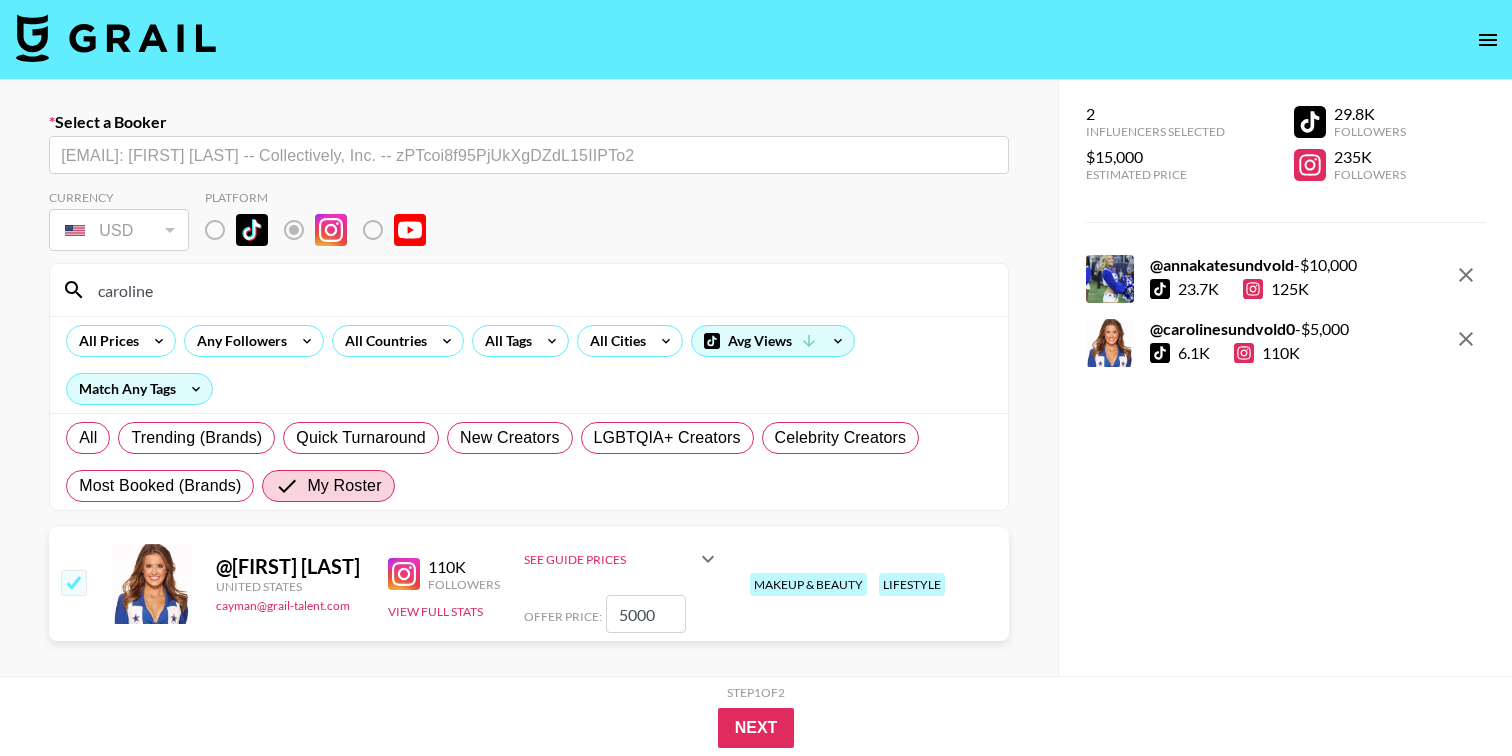 click on "@[USERNAME] - $[PRICE]" at bounding box center [1253, 265] 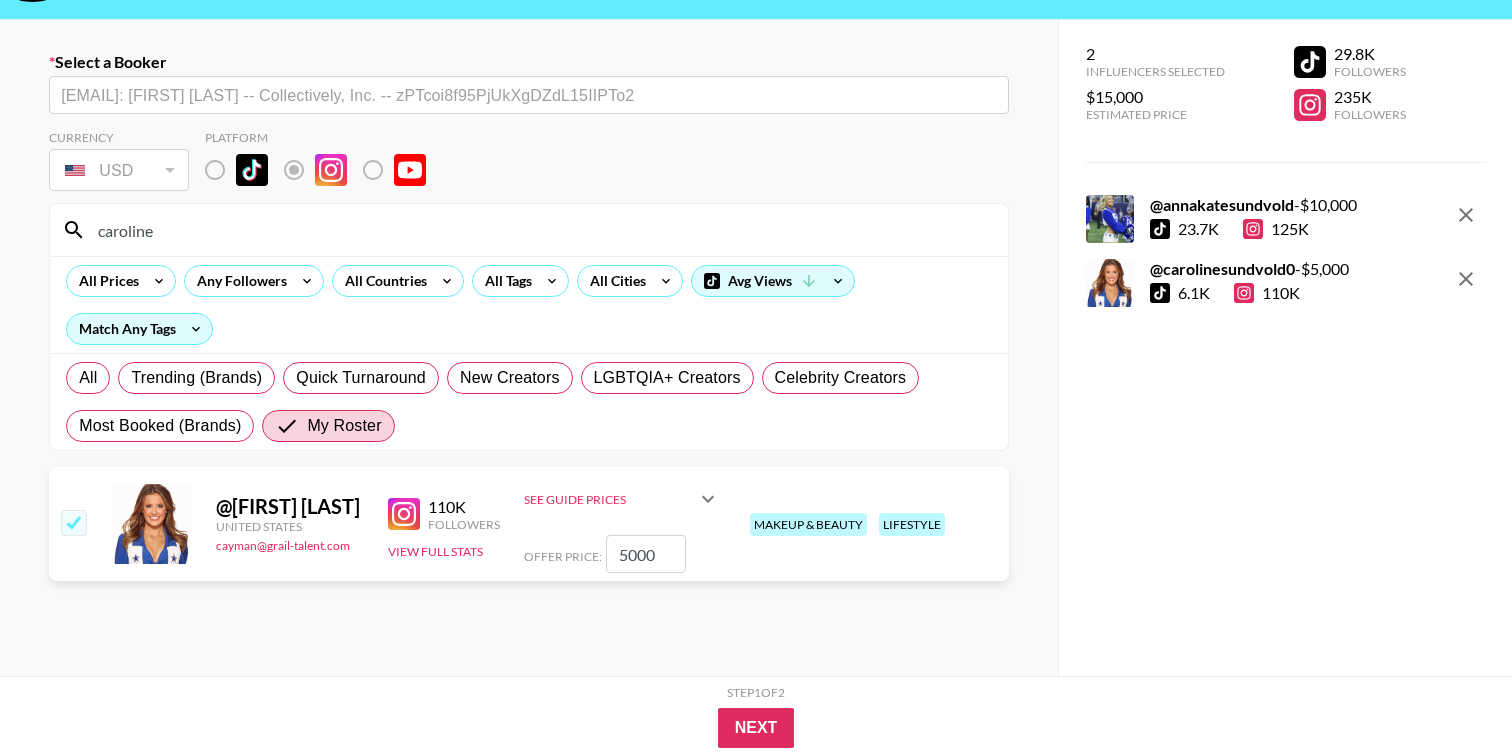 scroll, scrollTop: 142, scrollLeft: 0, axis: vertical 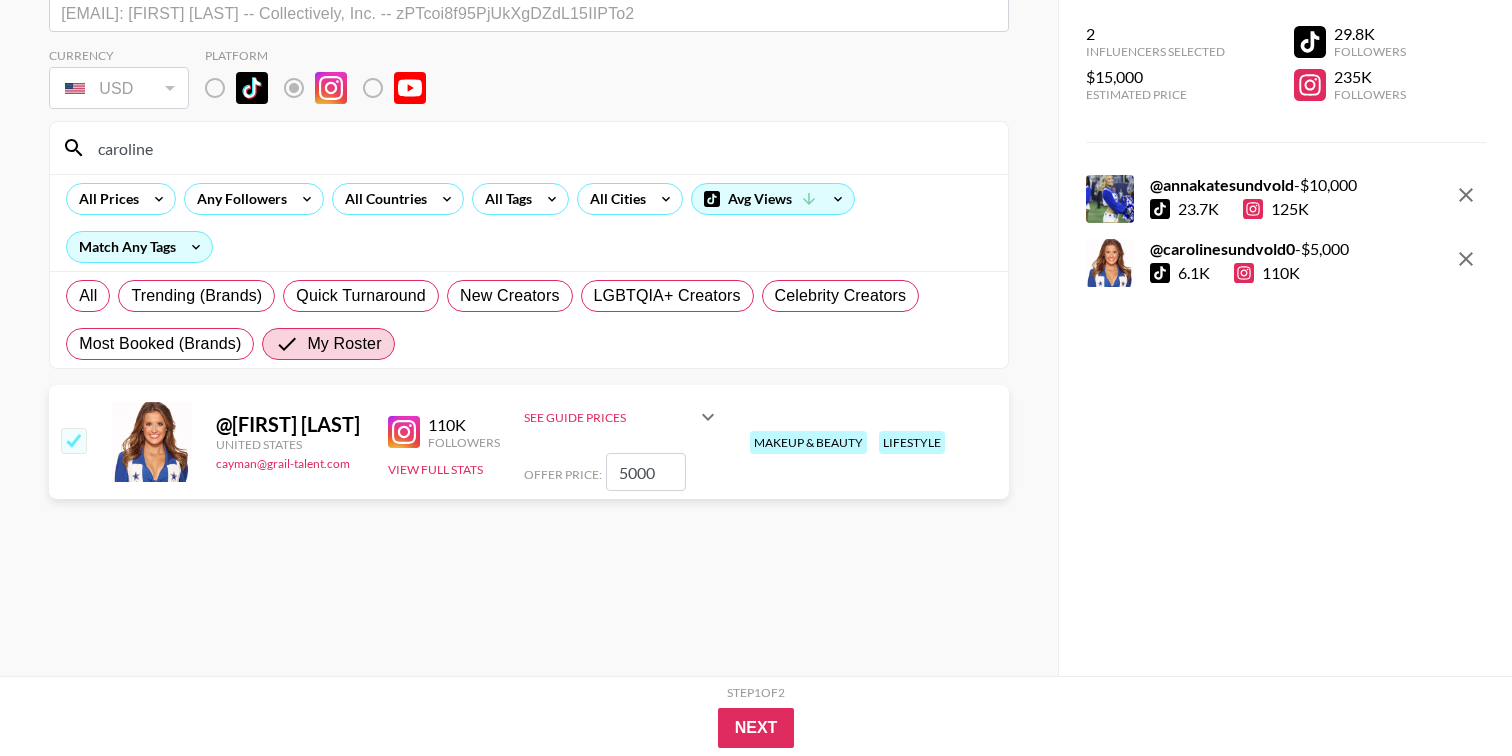 click on "5000" at bounding box center [646, 472] 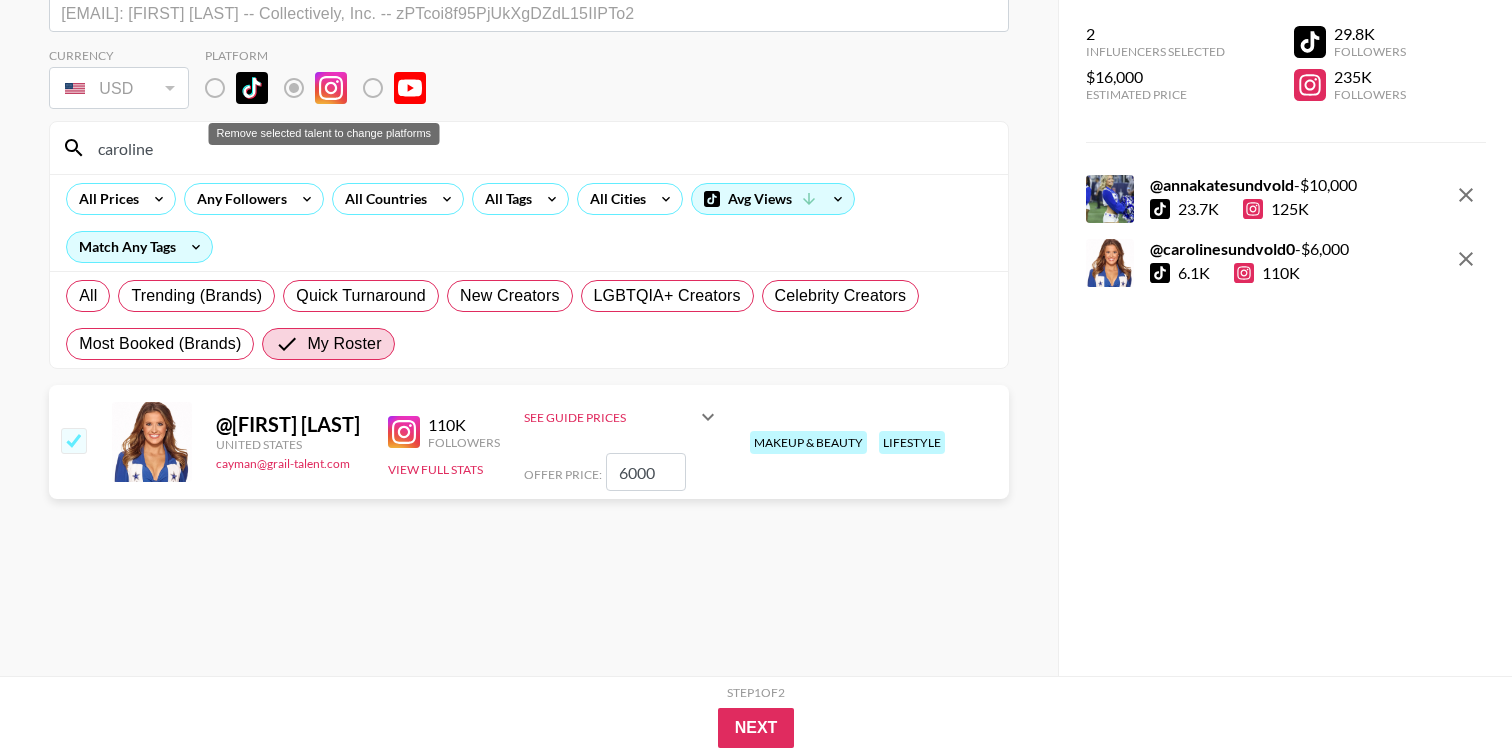 type on "6000" 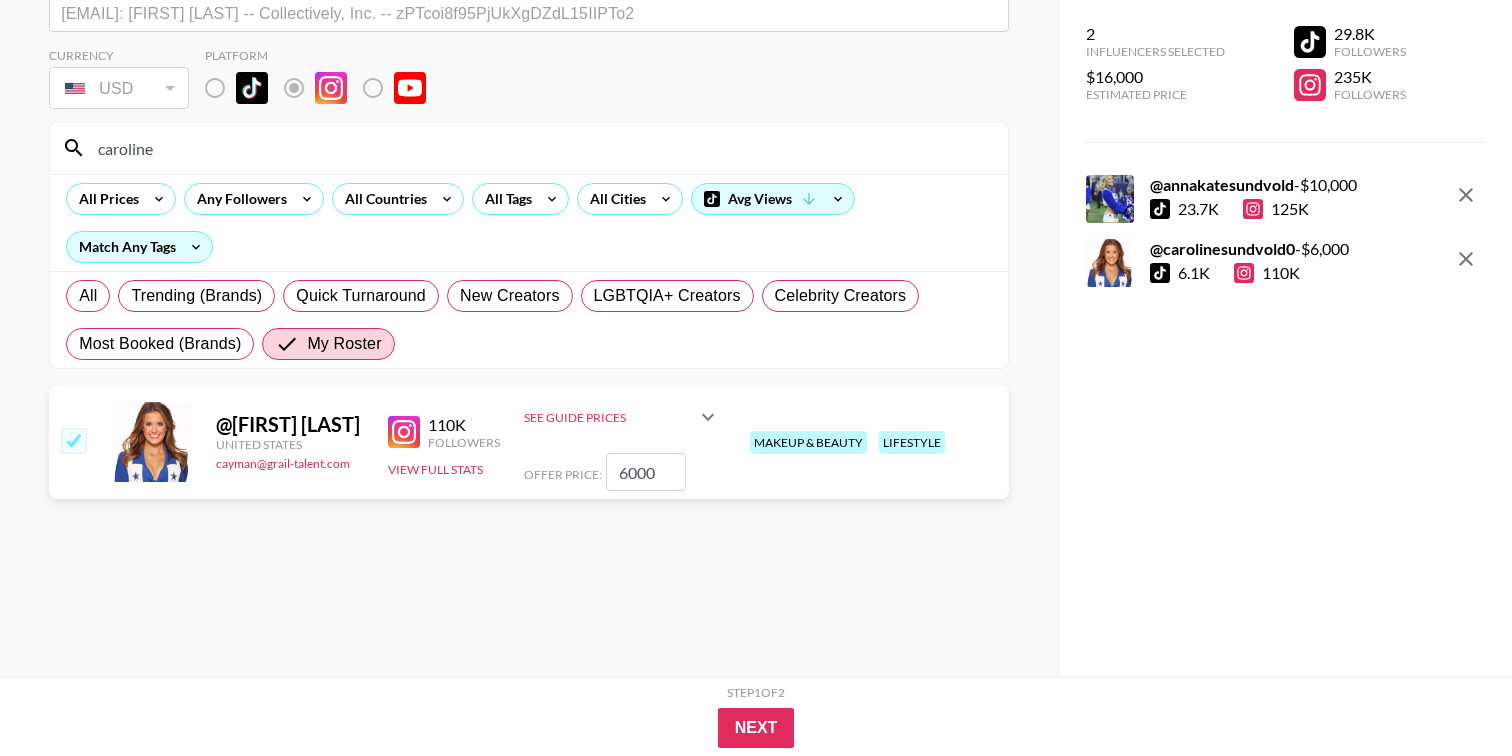 click on "caroline" at bounding box center [541, 148] 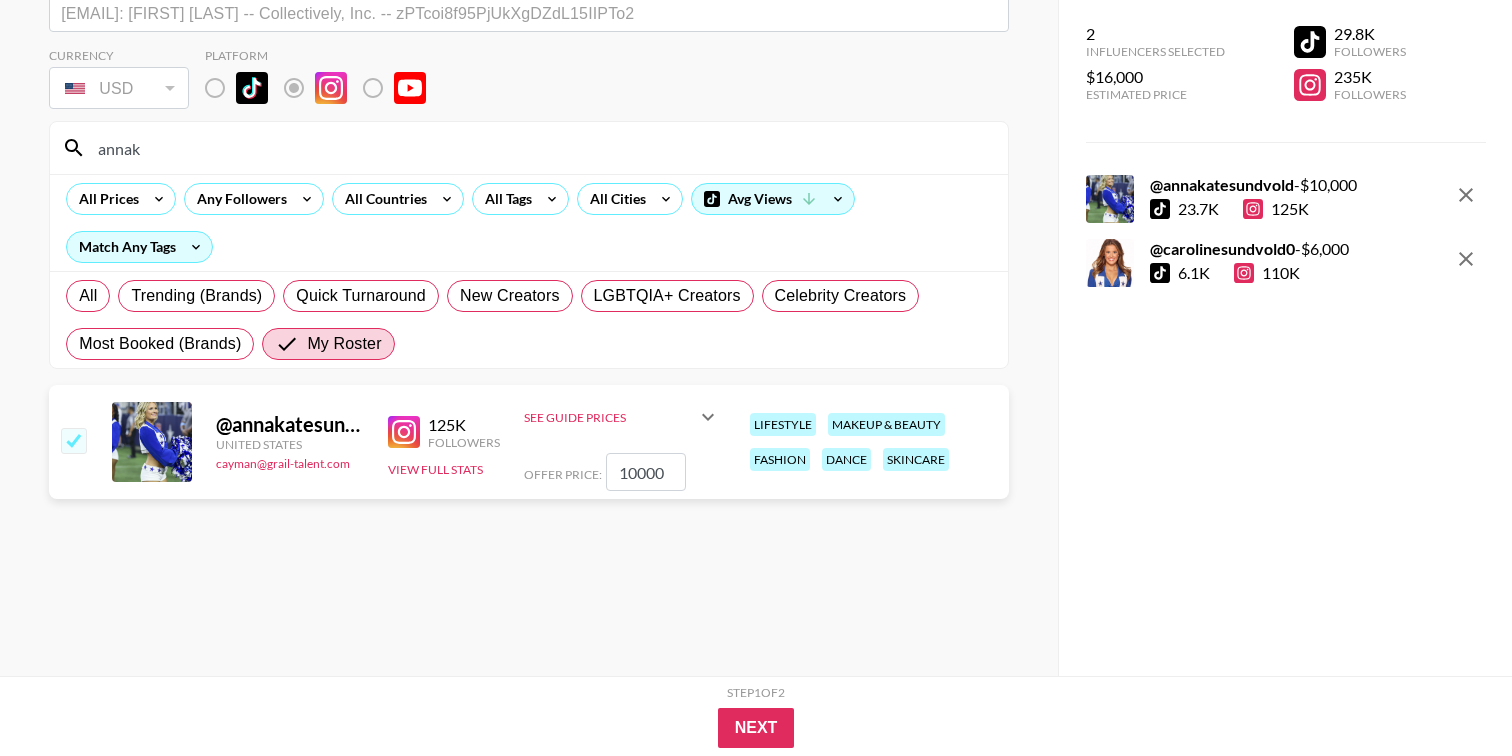 type on "annak" 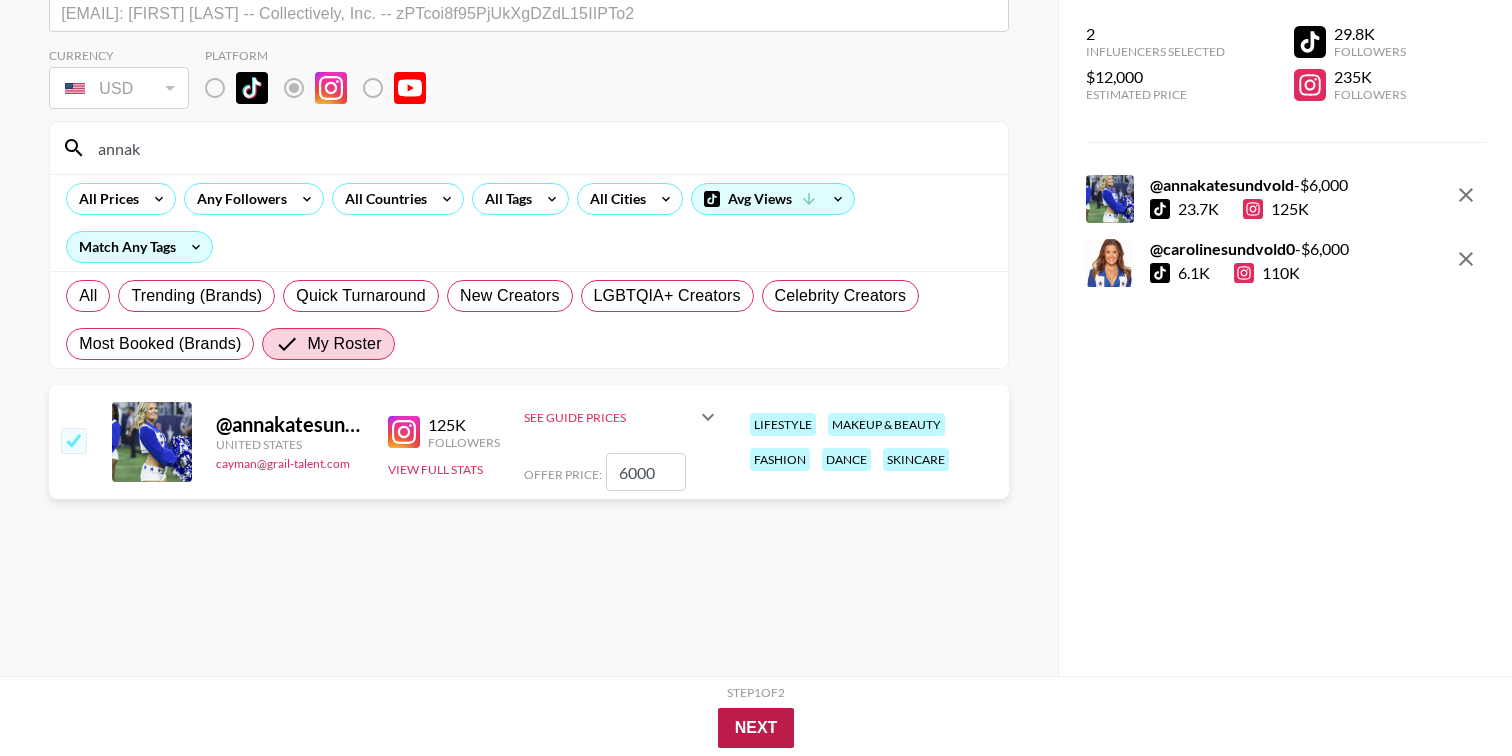 type on "6000" 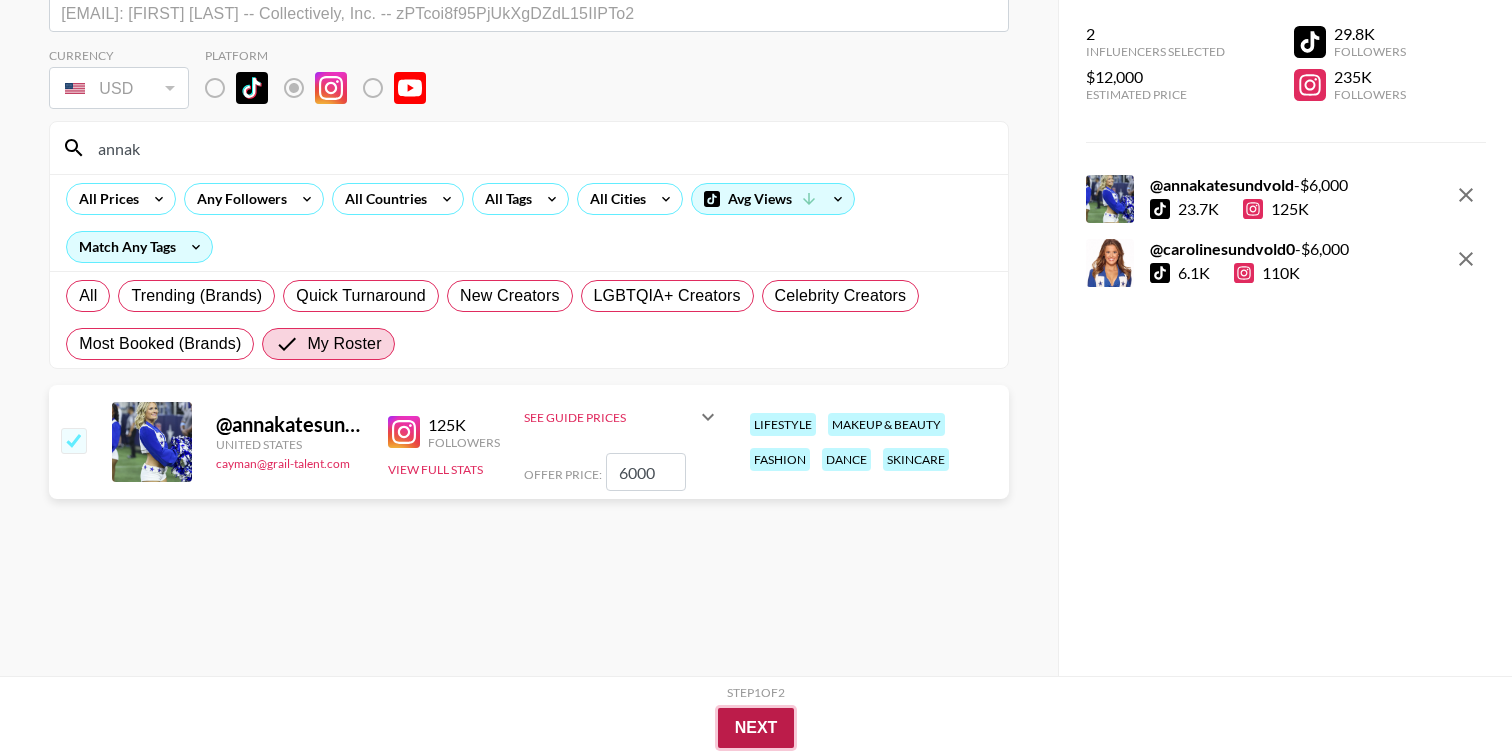 click on "Next" at bounding box center [756, 728] 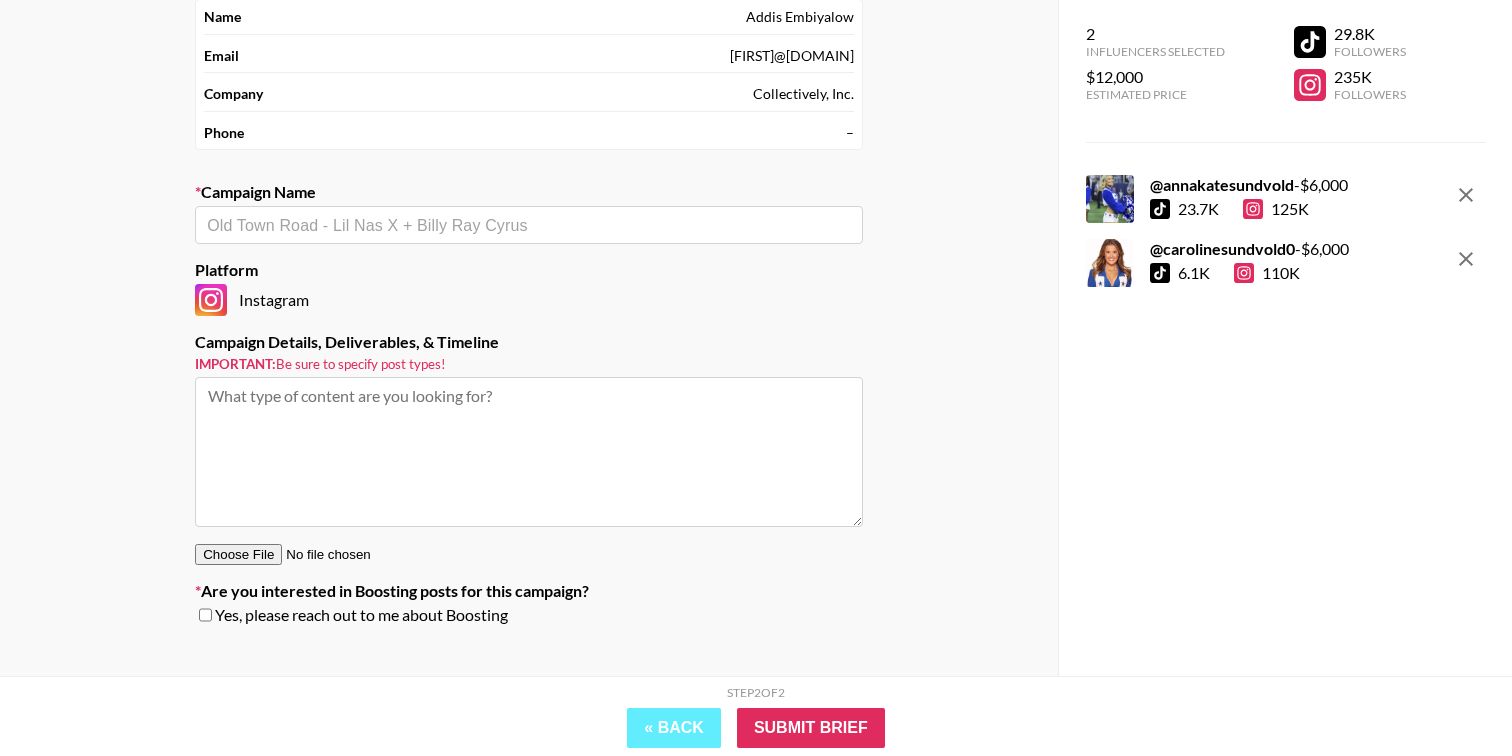 click at bounding box center [529, 225] 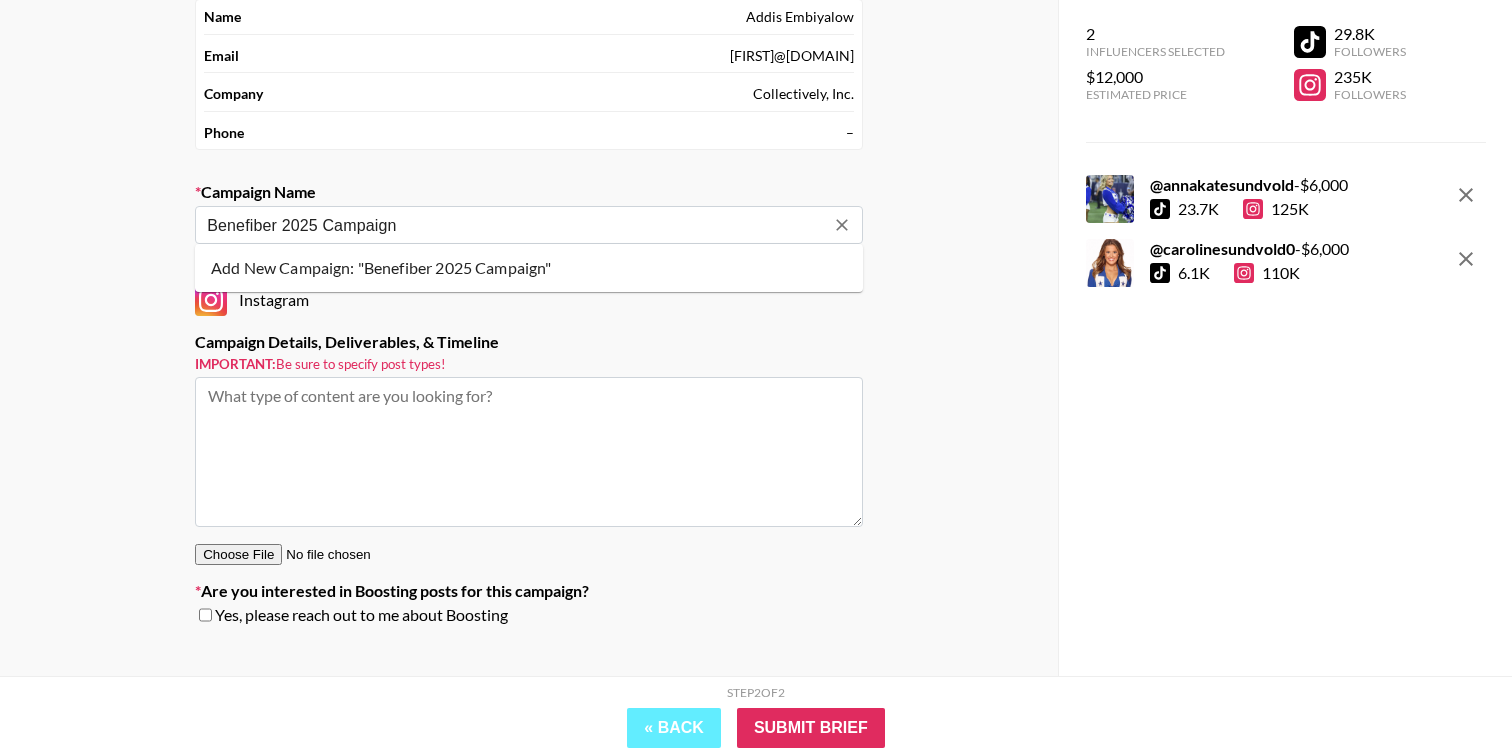 click on "Add New Campaign: "Benefiber 2025 Campaign"" at bounding box center [529, 268] 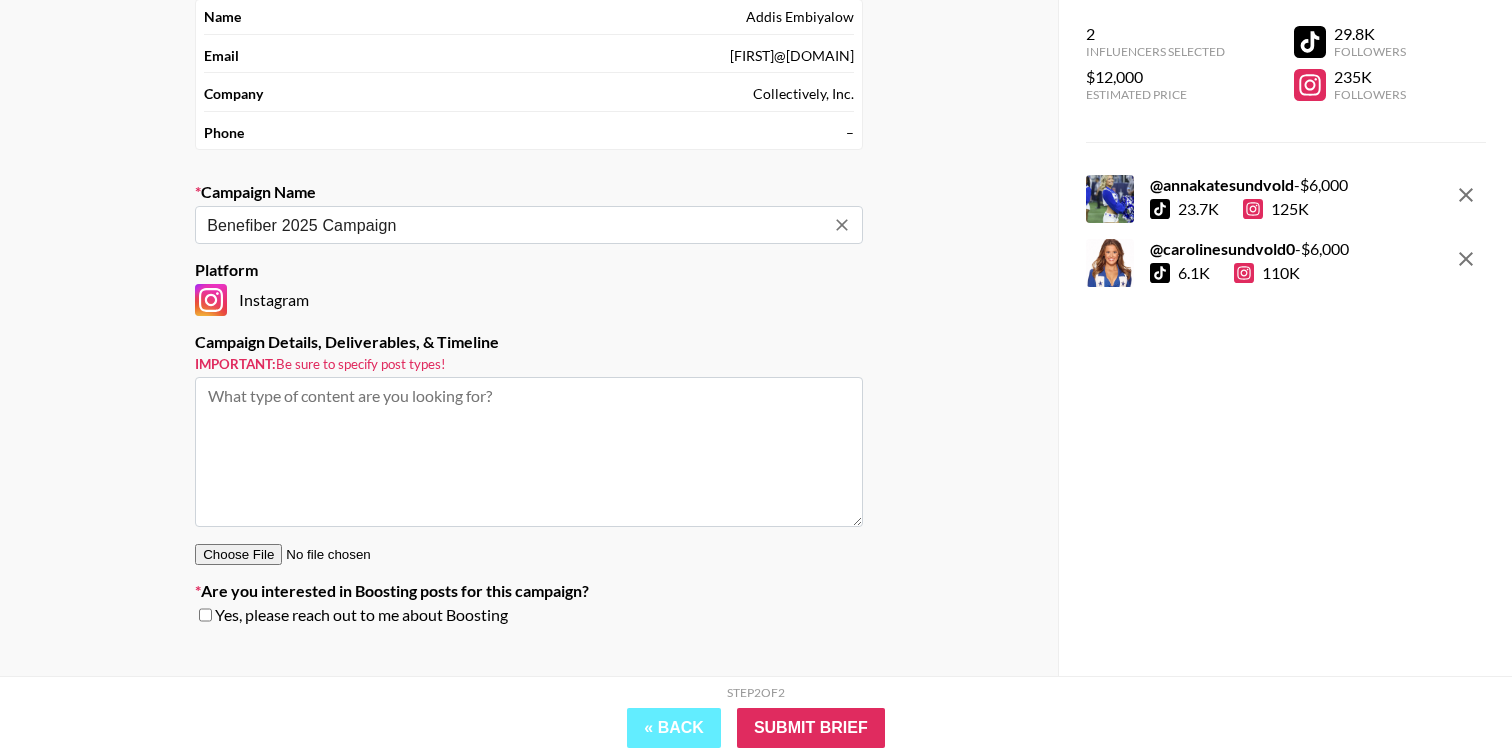 type on "Benefiber 2025 Campaign" 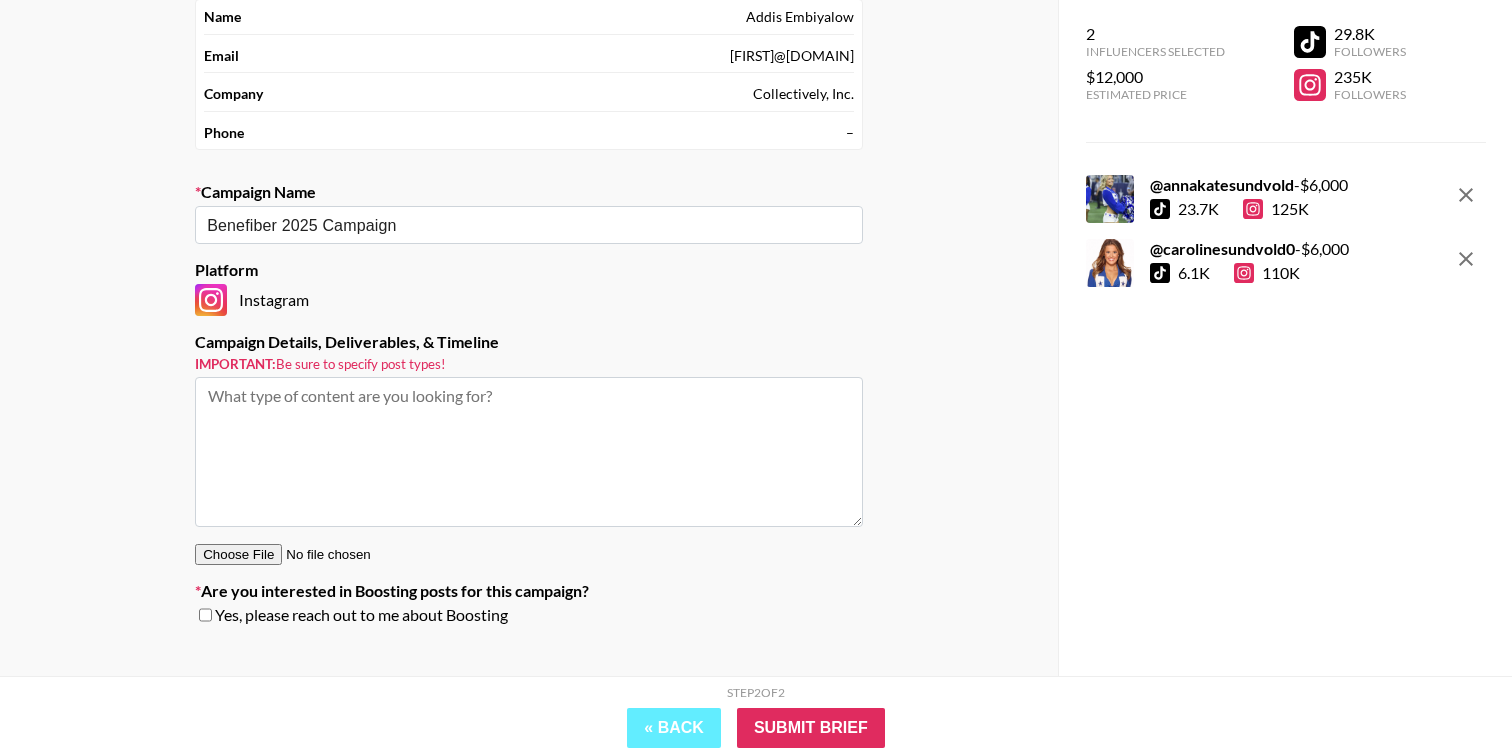 click at bounding box center (529, 452) 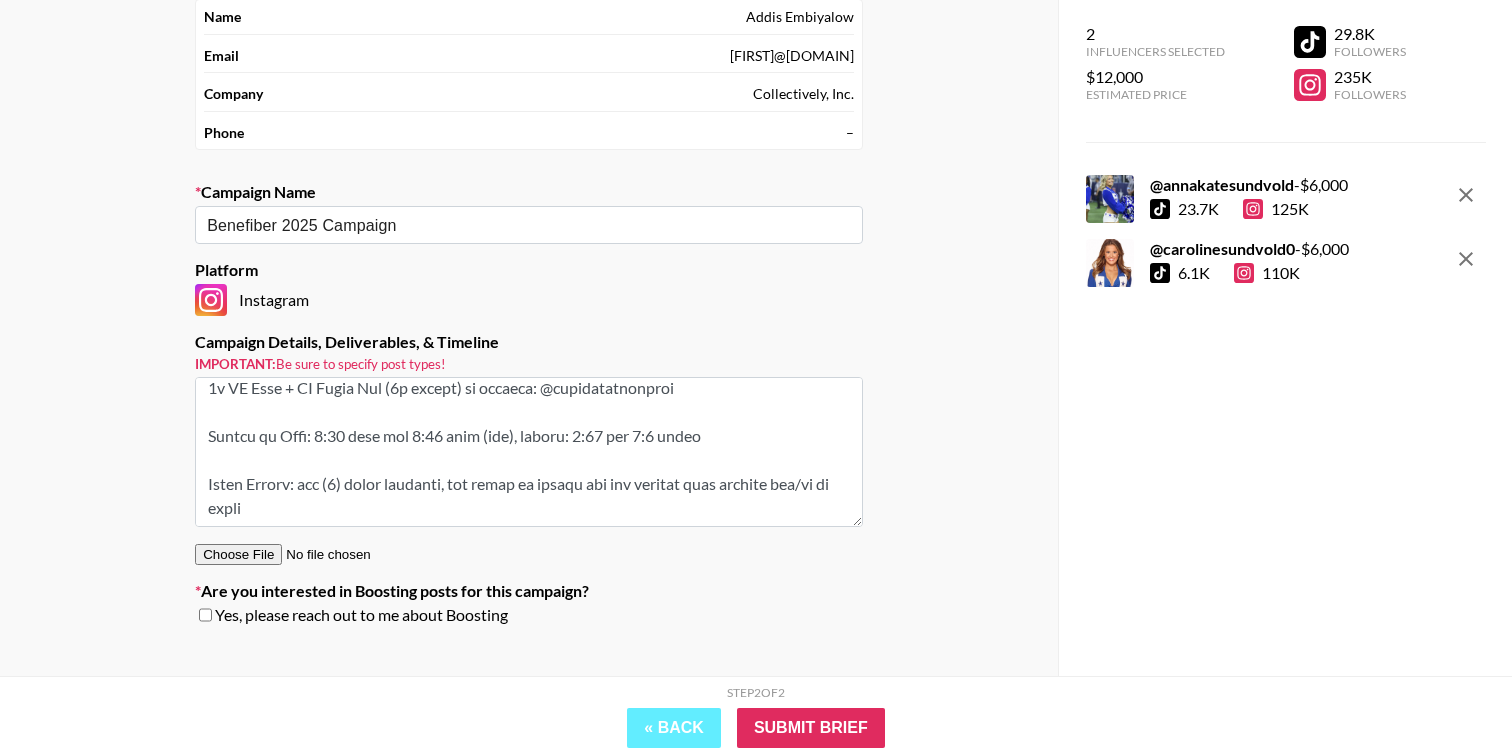 scroll, scrollTop: 0, scrollLeft: 0, axis: both 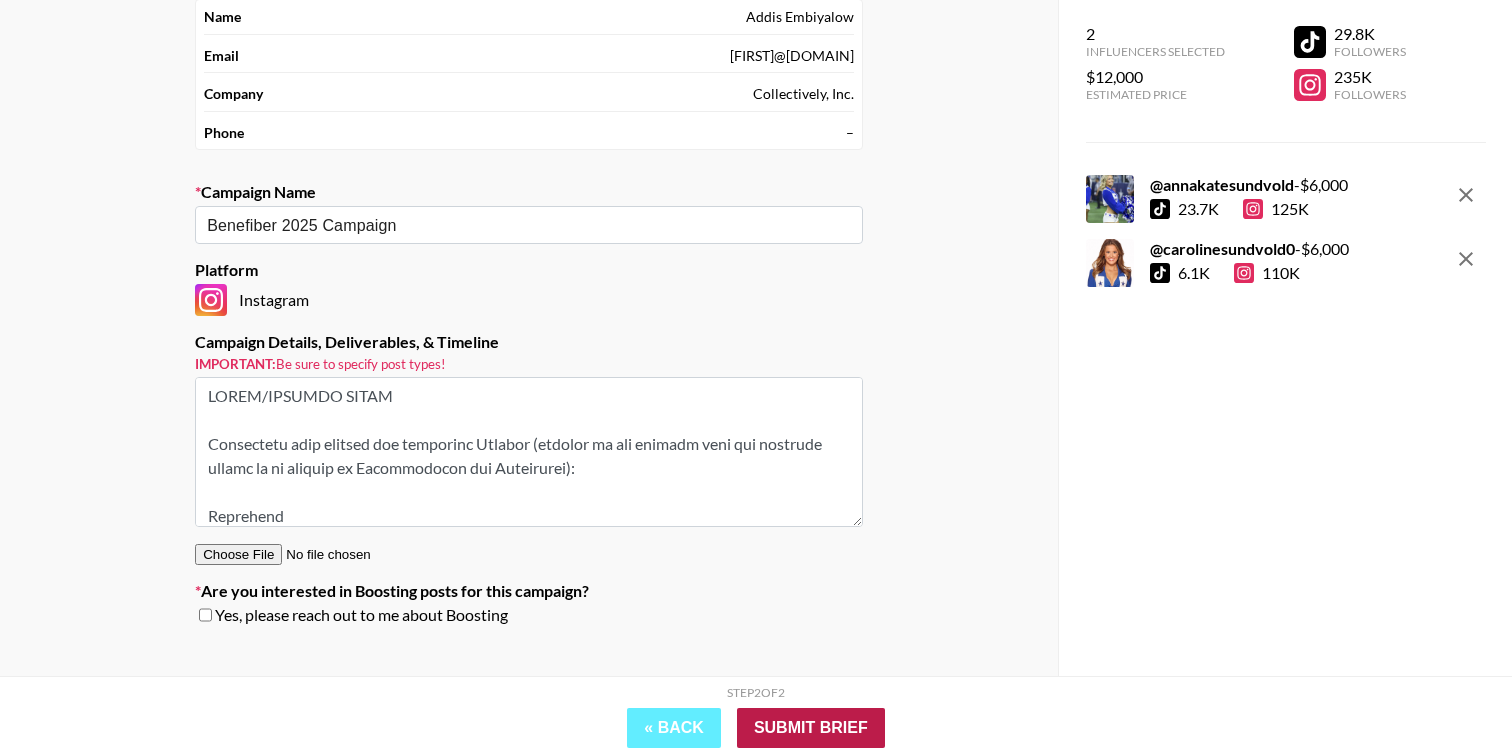 type on "Instagram
1x IG Reel + IG Story Set (4x frames) on channel: @[USERNAME]
Length of Reel: 0:15 secs and 0:30 secs (max), format: 9:16 and 1:1 ratio
Final Assets: two (2) final versions, one final as posted and one without text overlay and/or no music
Must include link in bio (not Linktree) for 1-week for each Reel go-live ([COMPANY] to provide link)
Must include sticker link in stories ([COMPANY] to provide link)
Collaboration Post with the brand @[BRAND]. Posting instructions will be shared by [COMPANY].
Authentication: Creators must authenticate their account on Creator IQ for this campaign. It is super easy to get set up, if not already connected! Details to be shared by [COMPANY].
Music/Sound: If using sound/music, must provide a screenshot of the title/song exclusively from Meta Sound Library and must be royalty ..." 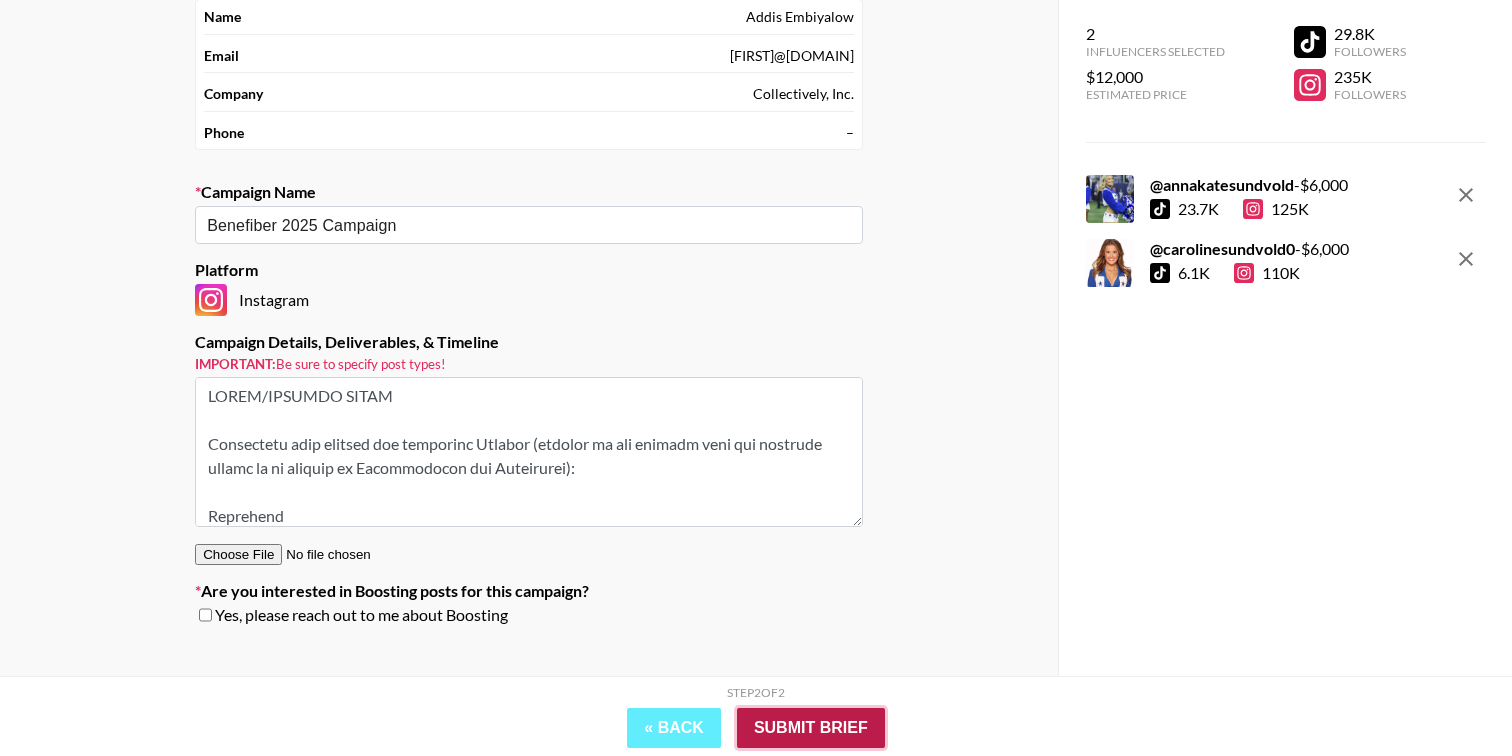 click on "Submit Brief" at bounding box center [811, 728] 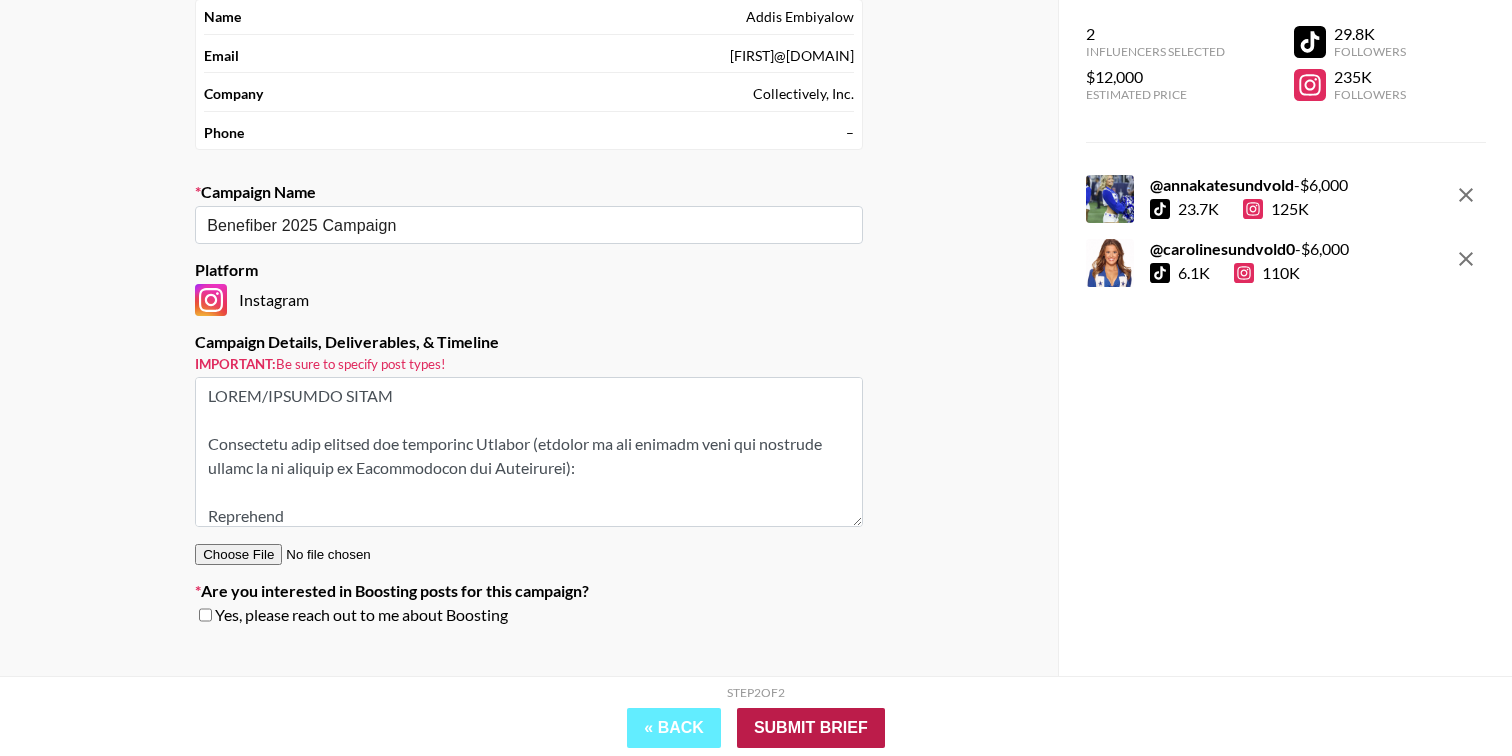 scroll, scrollTop: 80, scrollLeft: 0, axis: vertical 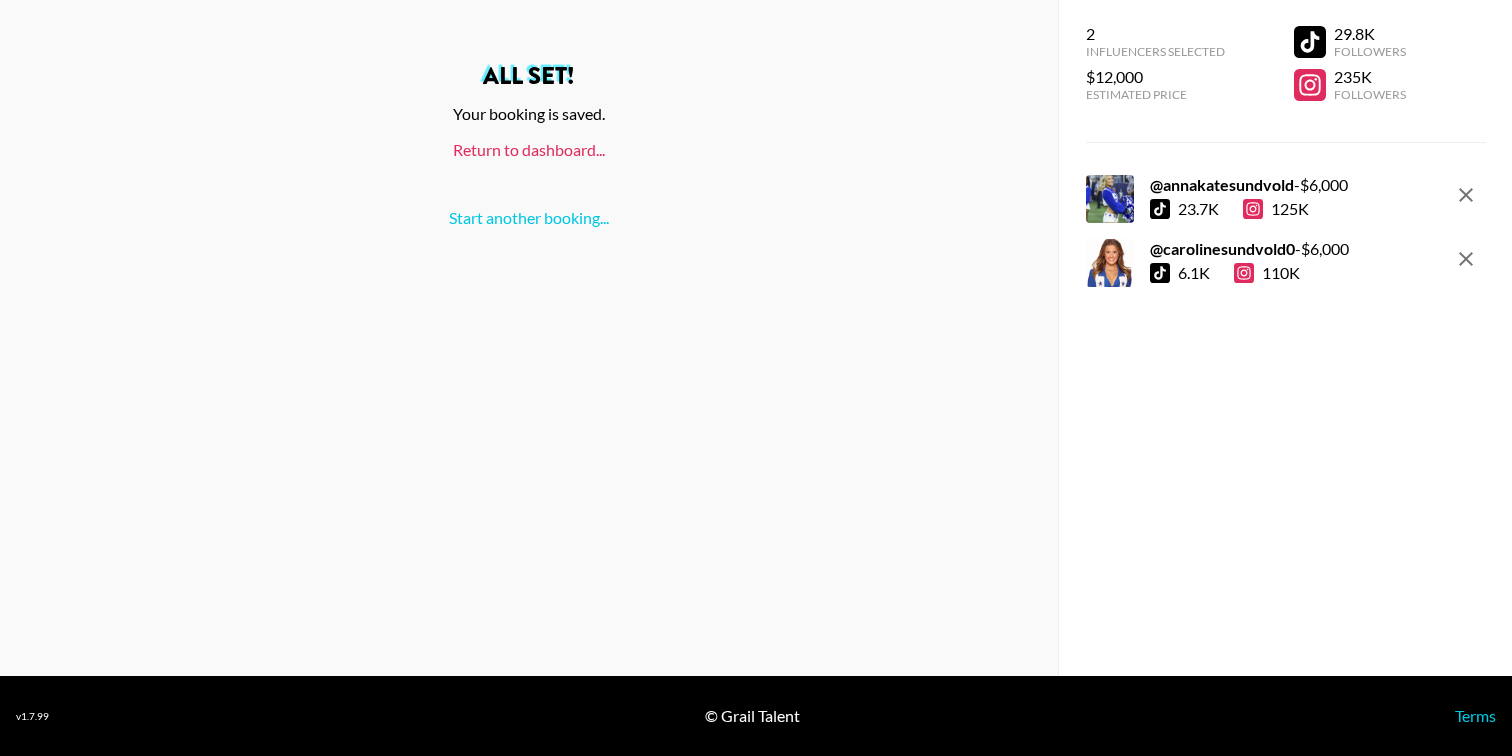 click on "Return to dashboard..." at bounding box center [529, 149] 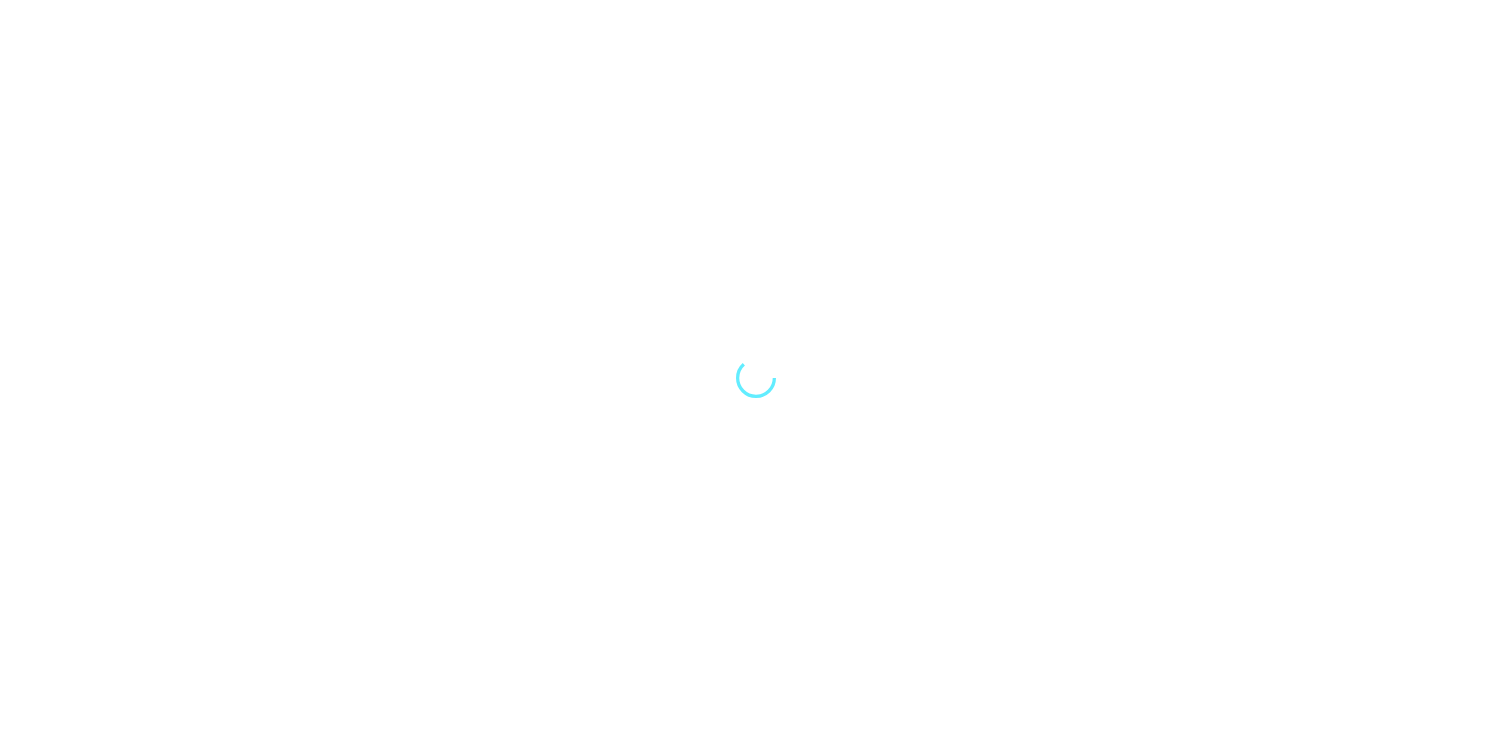 scroll, scrollTop: 0, scrollLeft: 0, axis: both 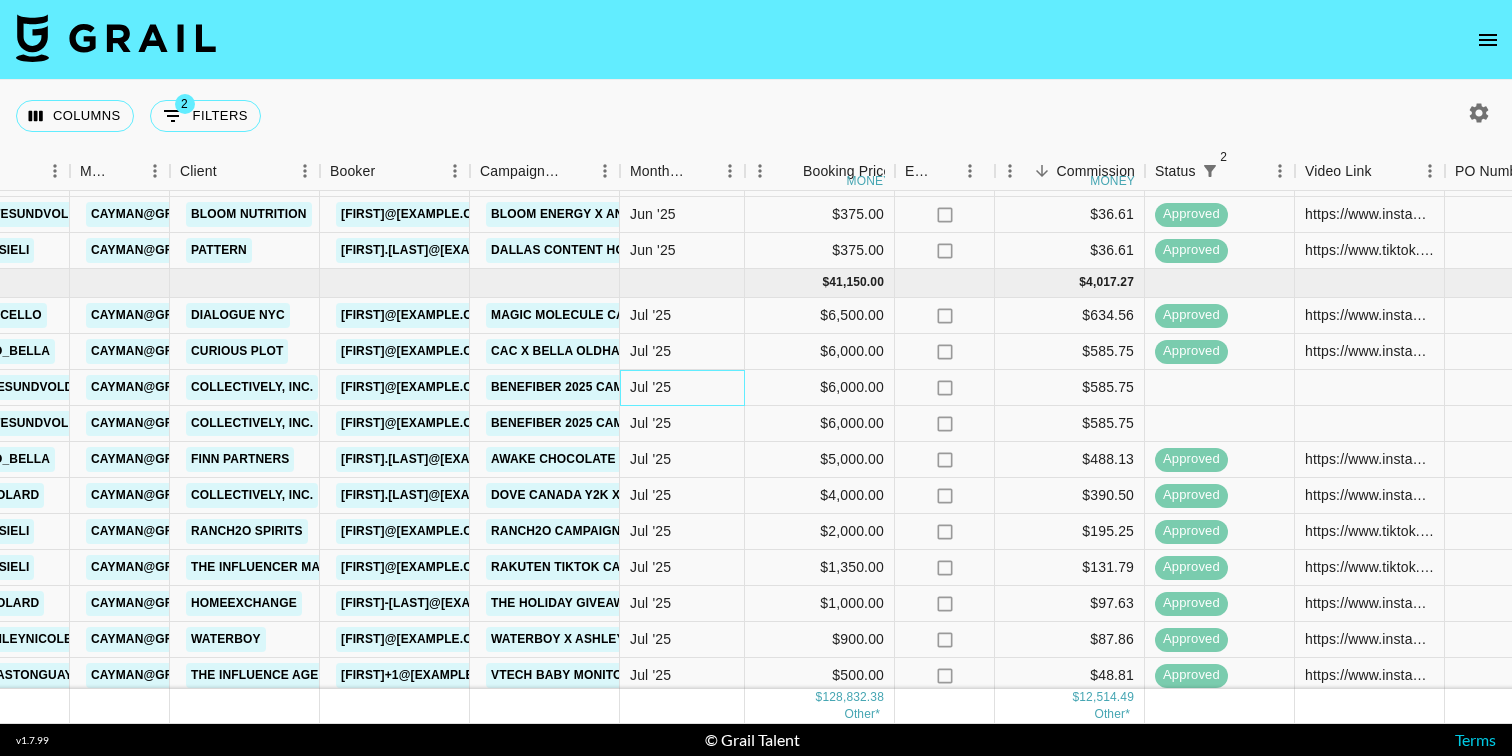click on "Jul '25" at bounding box center [650, 387] 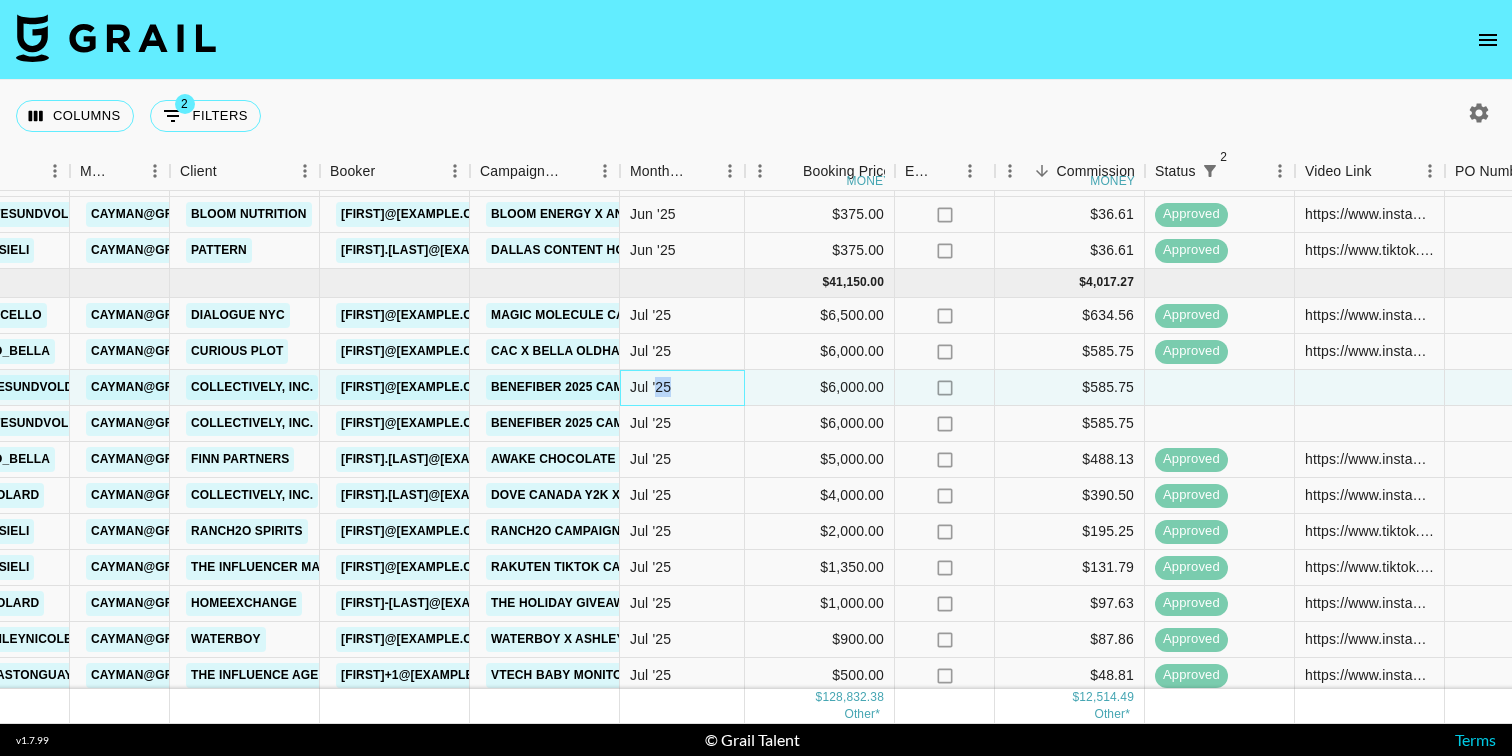 click on "Jul '25" at bounding box center (650, 387) 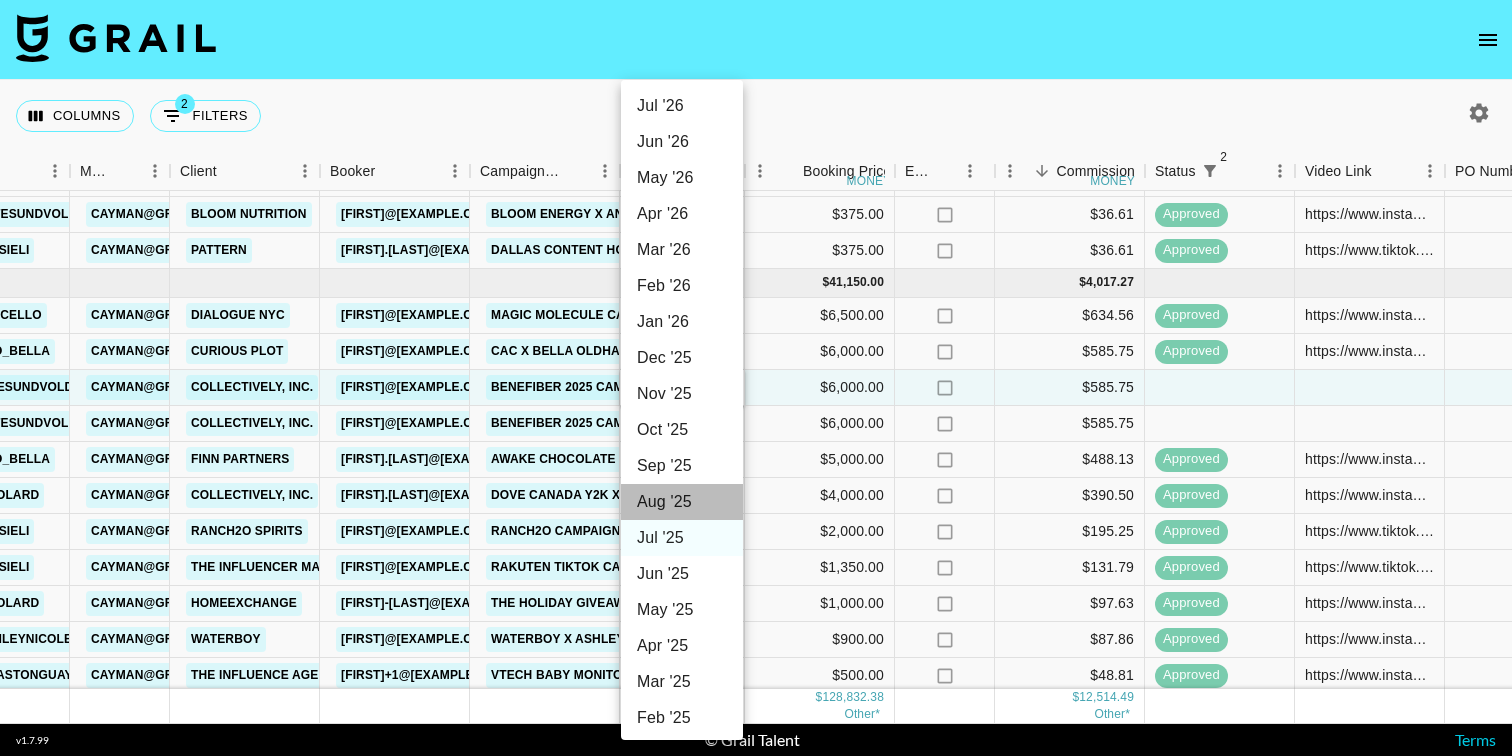 click on "Aug '25" at bounding box center (682, 502) 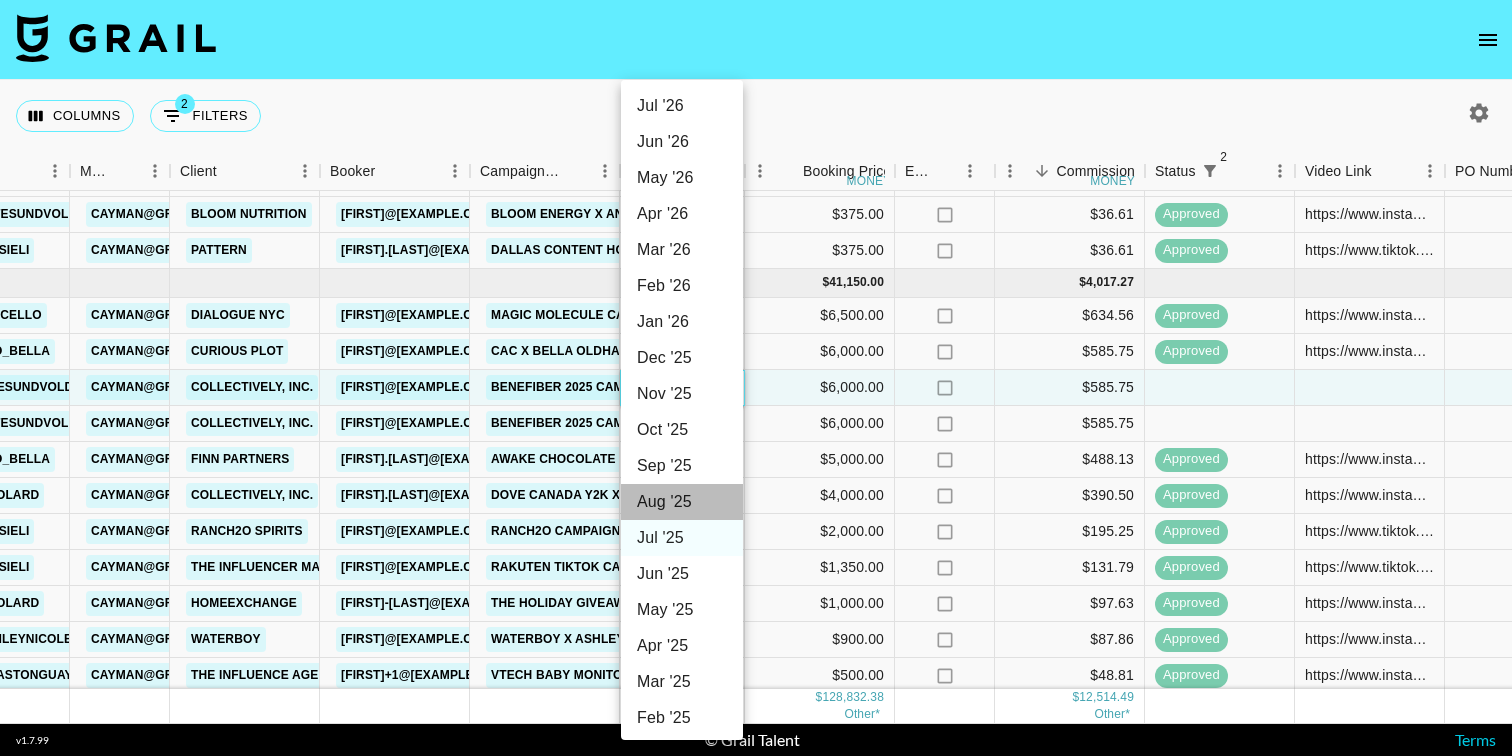 type on "Aug '25" 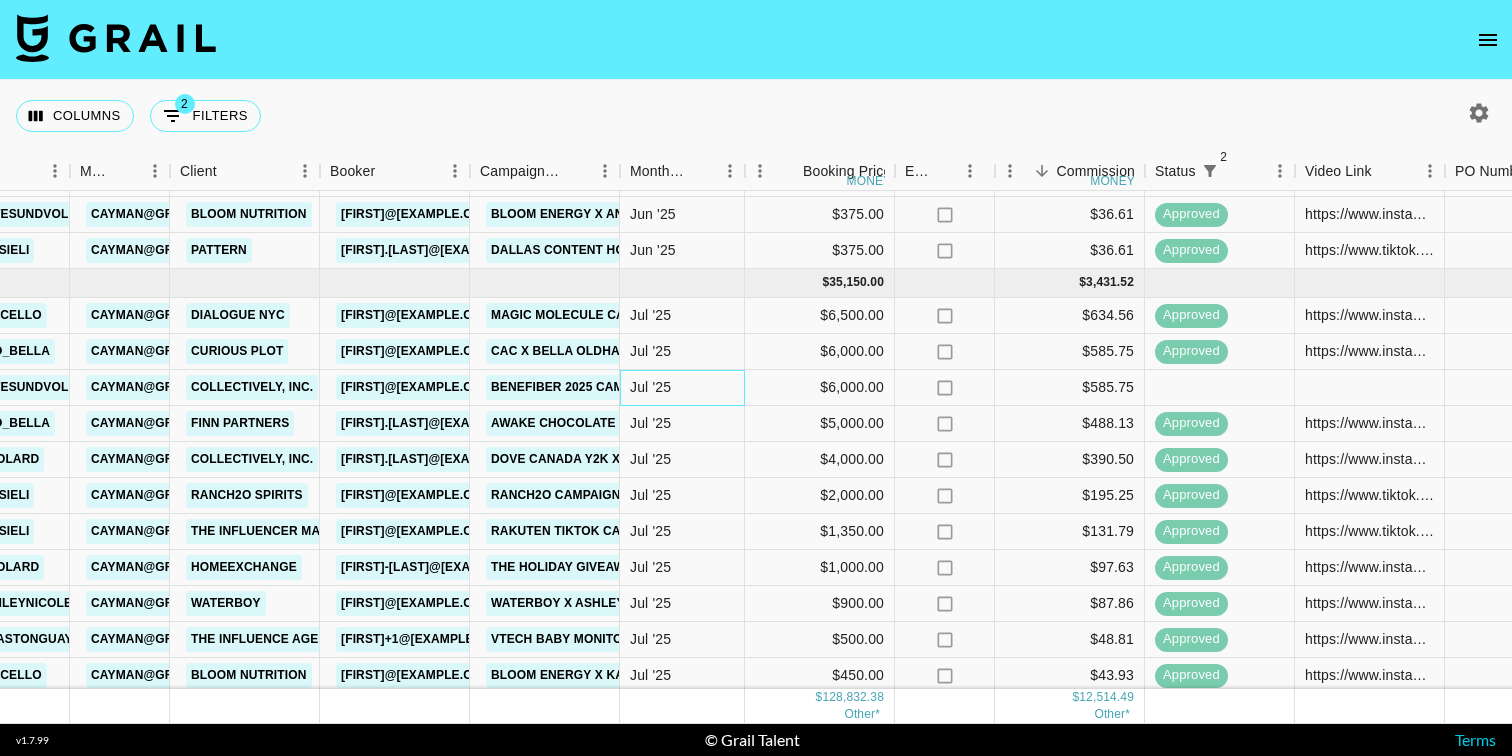 click on "Jul '25" at bounding box center [682, 388] 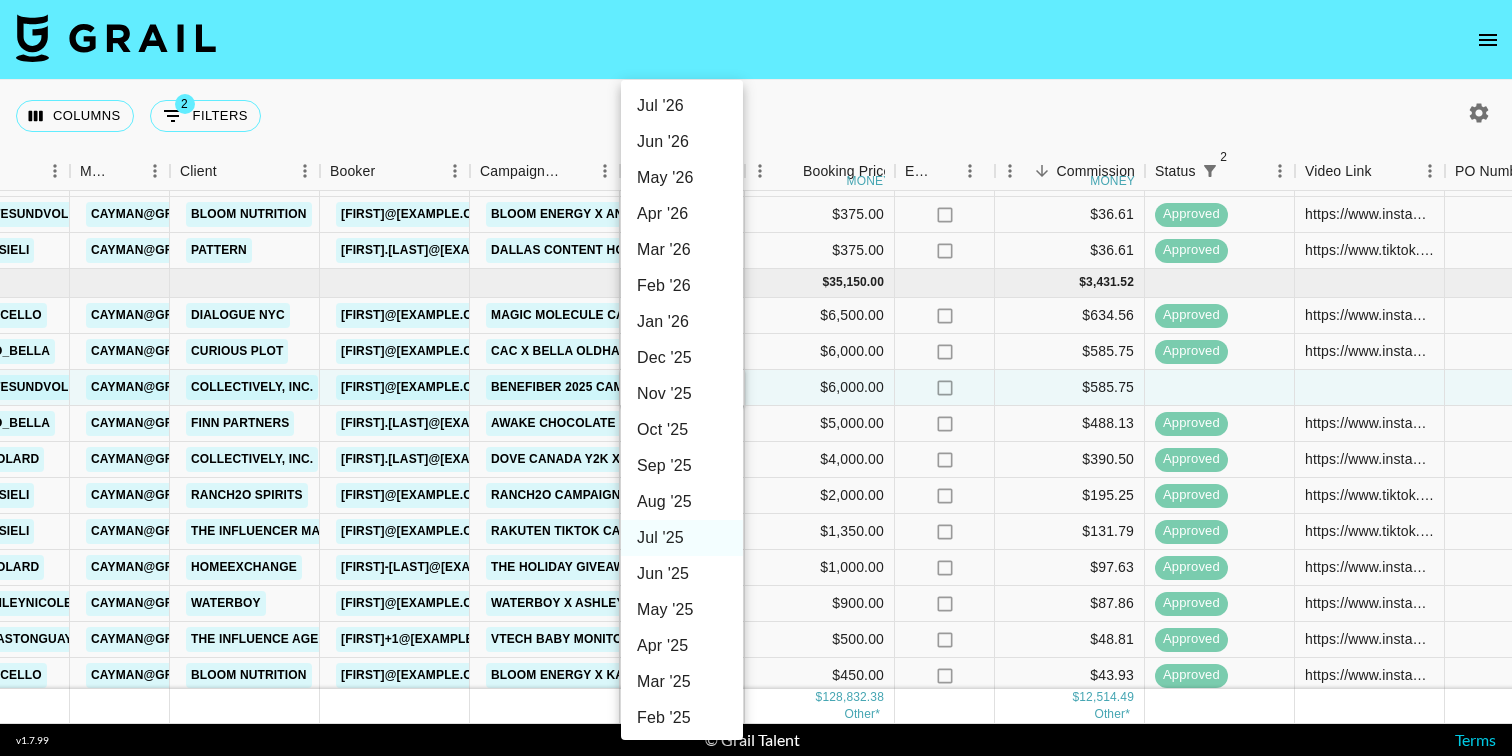 click on "Aug '25" at bounding box center [682, 502] 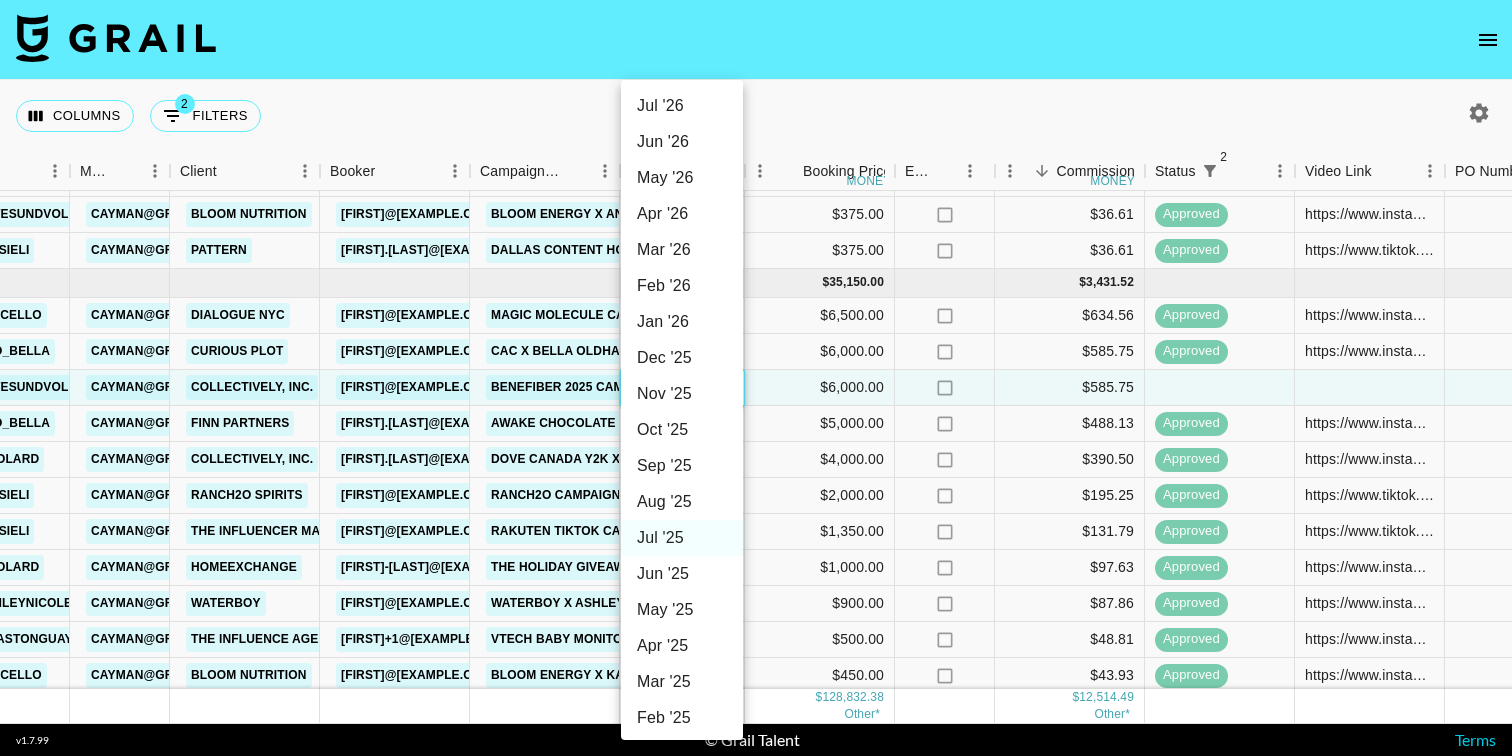 type on "Aug '25" 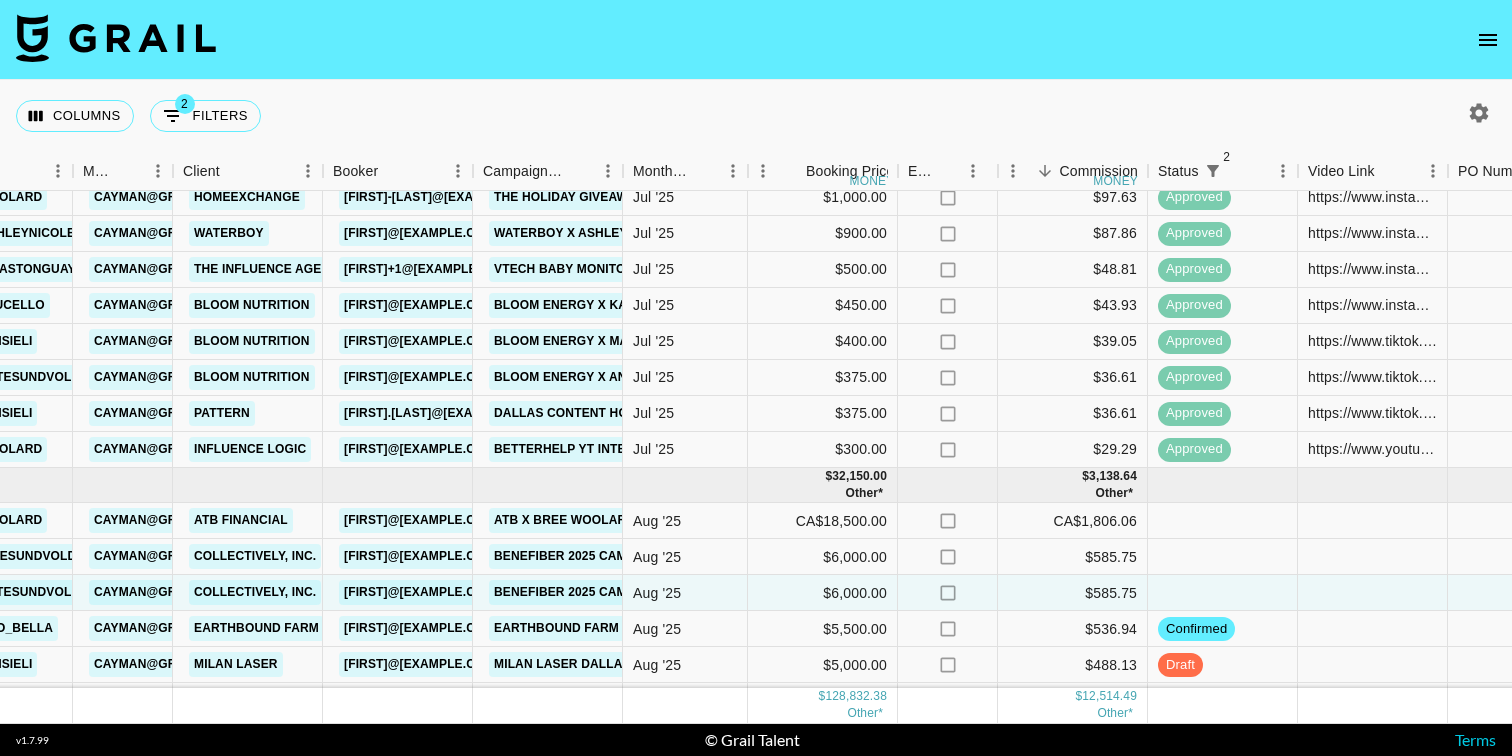 scroll, scrollTop: 1489, scrollLeft: 492, axis: both 